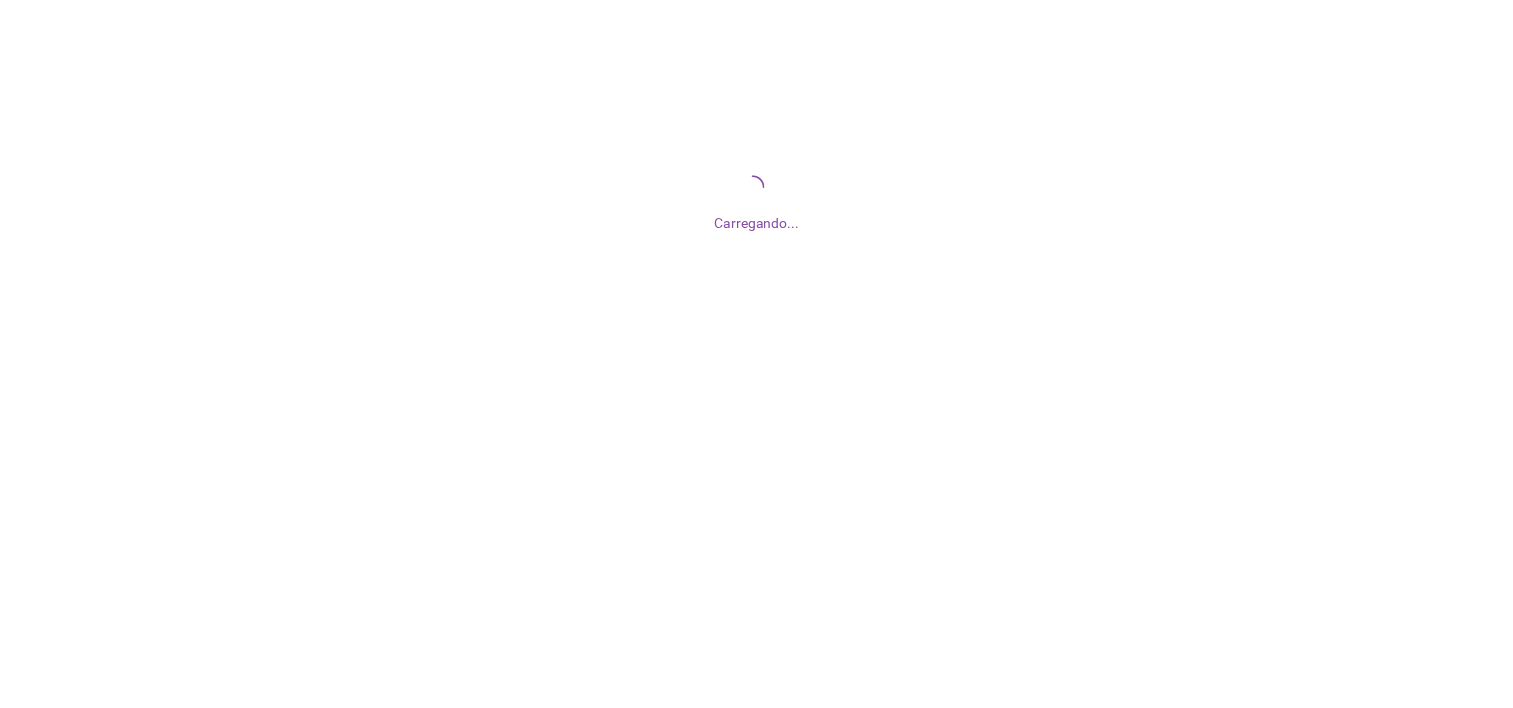 scroll, scrollTop: 0, scrollLeft: 0, axis: both 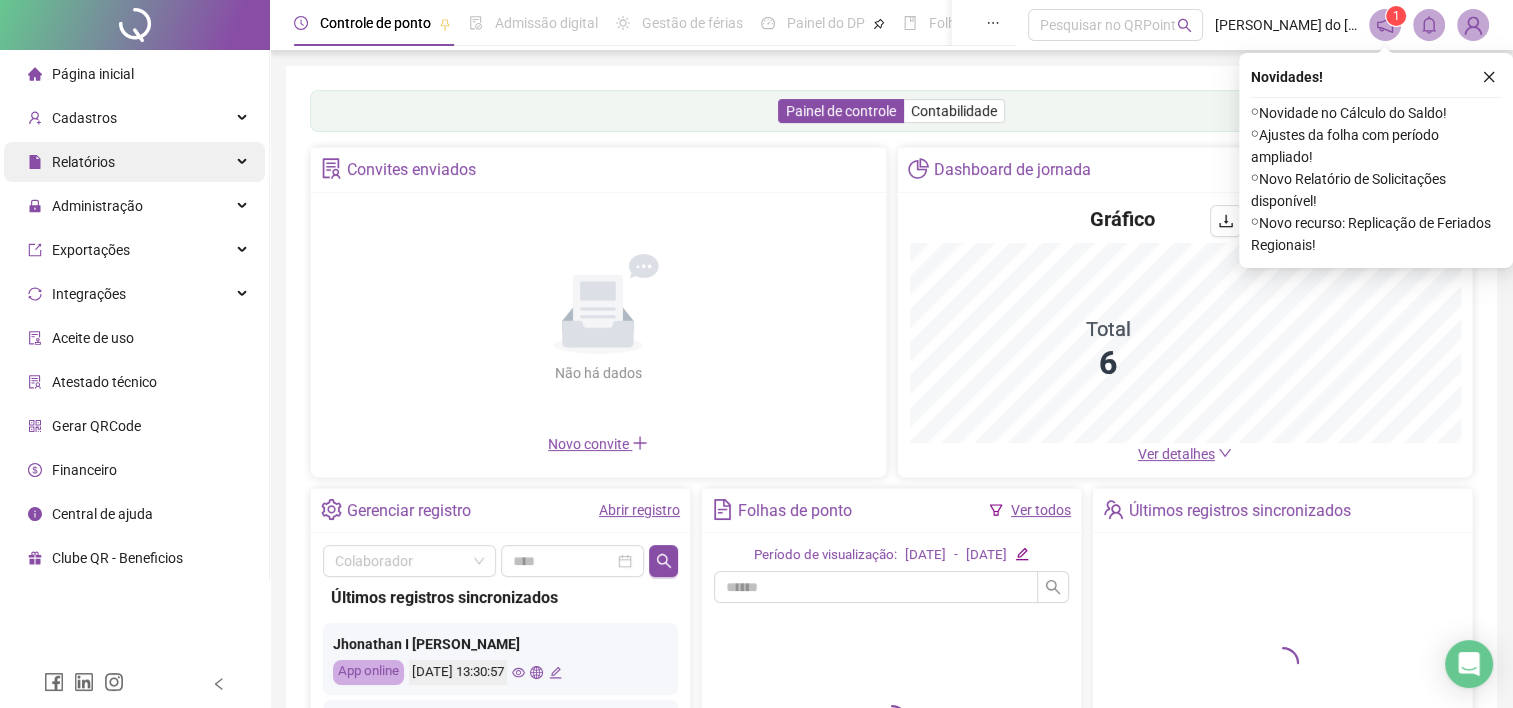 click on "Relatórios" at bounding box center [134, 162] 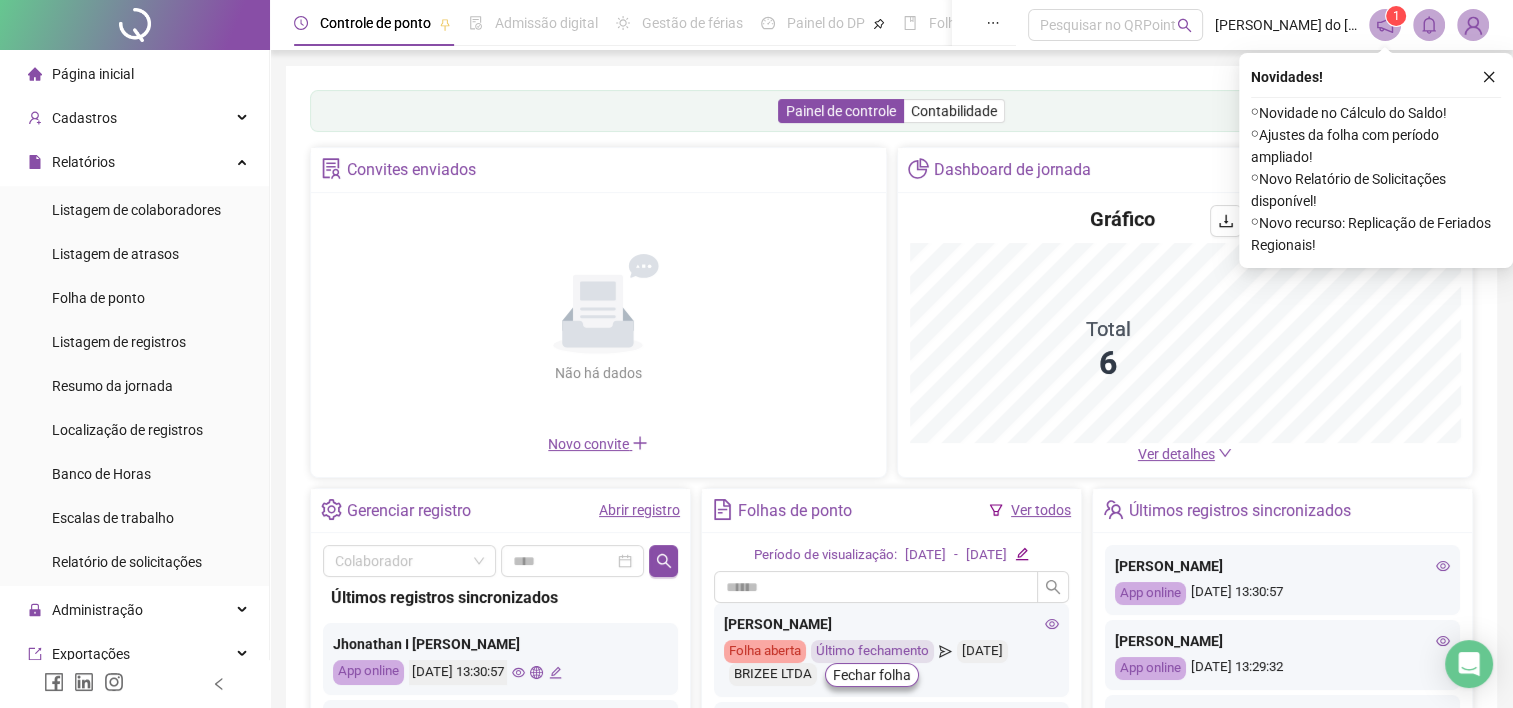 click on "Página inicial" at bounding box center (134, 74) 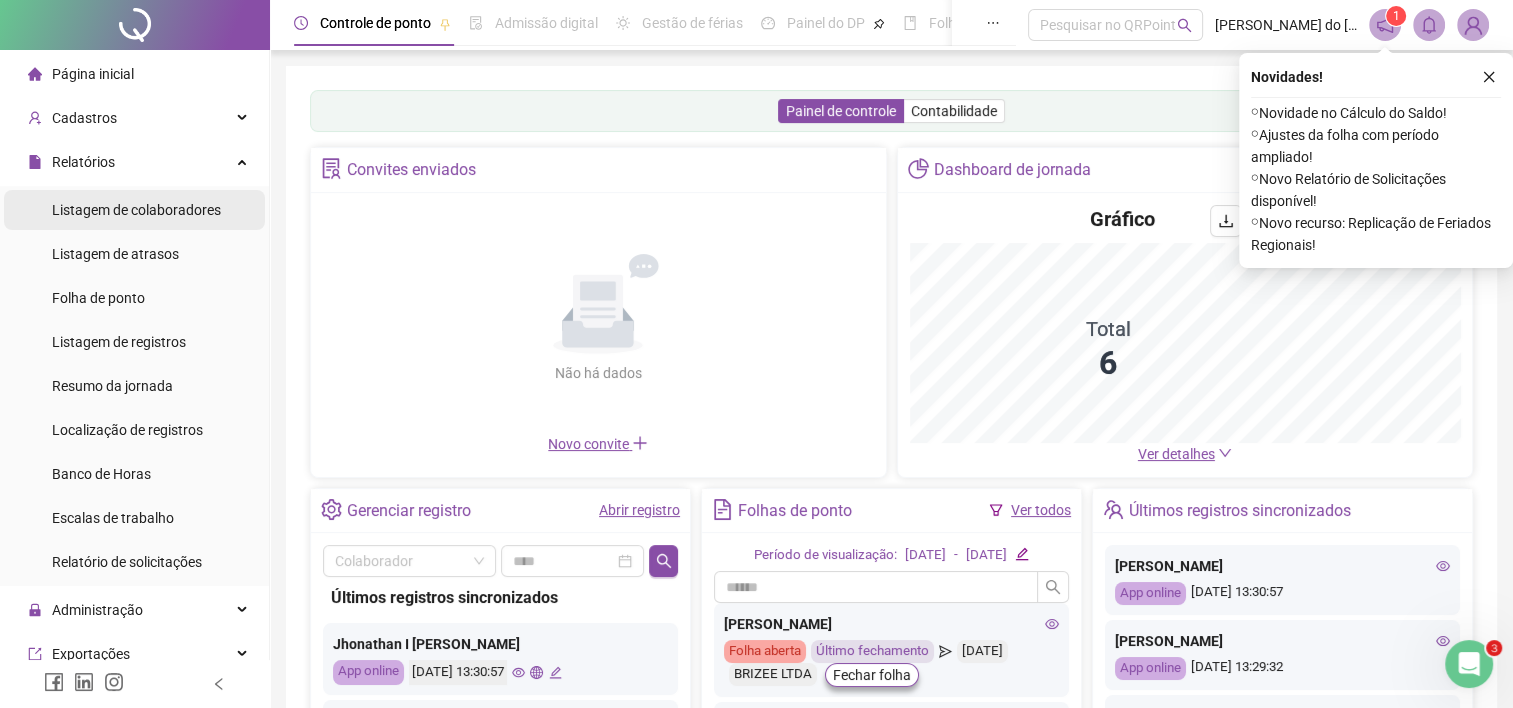 scroll, scrollTop: 0, scrollLeft: 0, axis: both 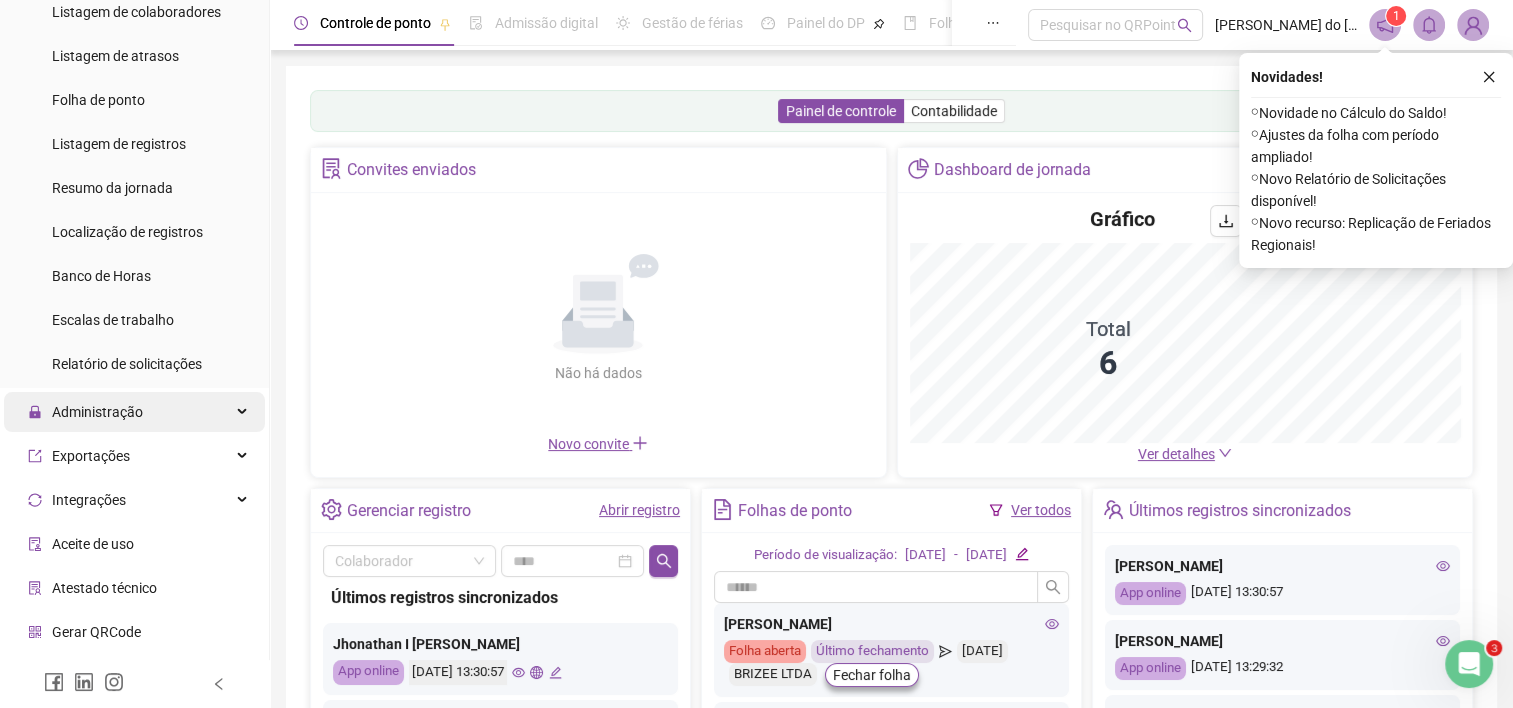 click on "Administração" at bounding box center [97, 412] 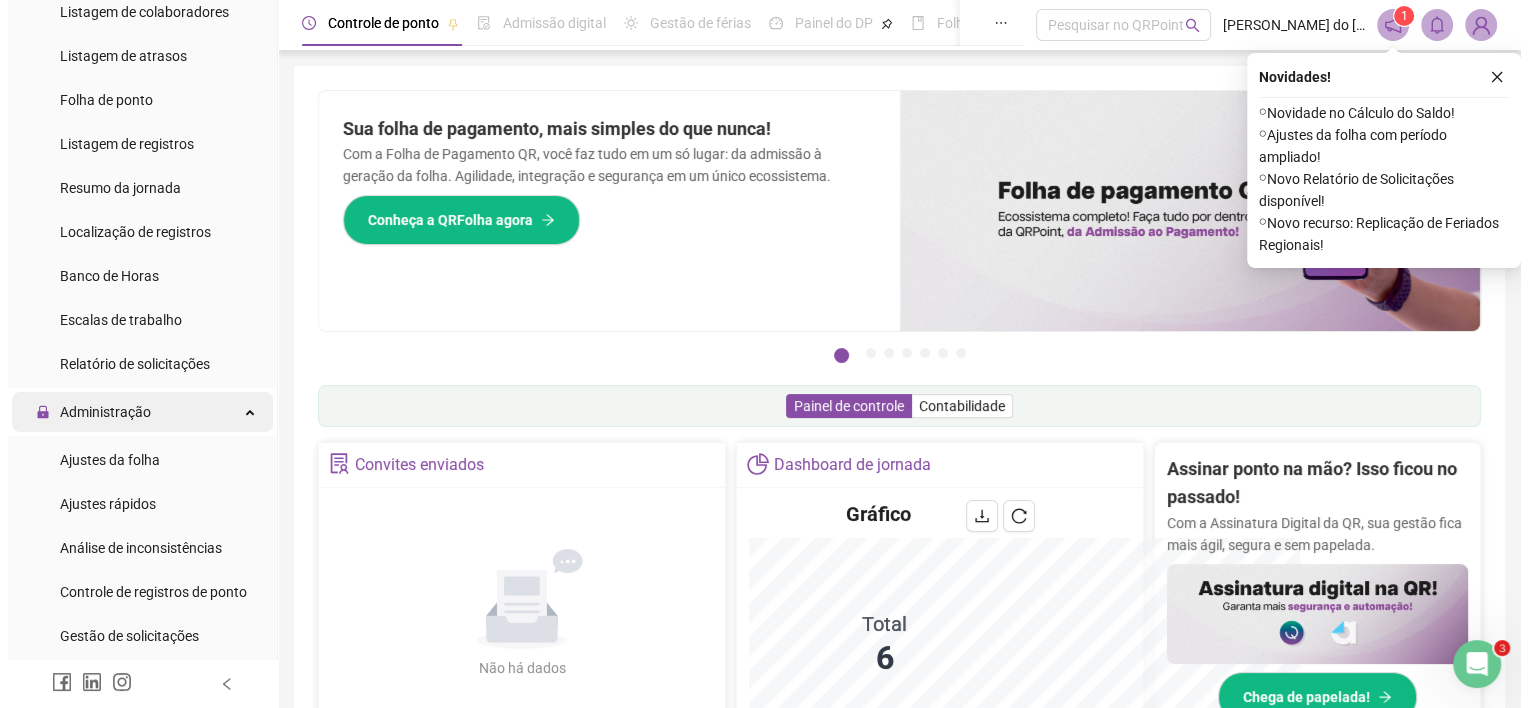 scroll, scrollTop: 200, scrollLeft: 0, axis: vertical 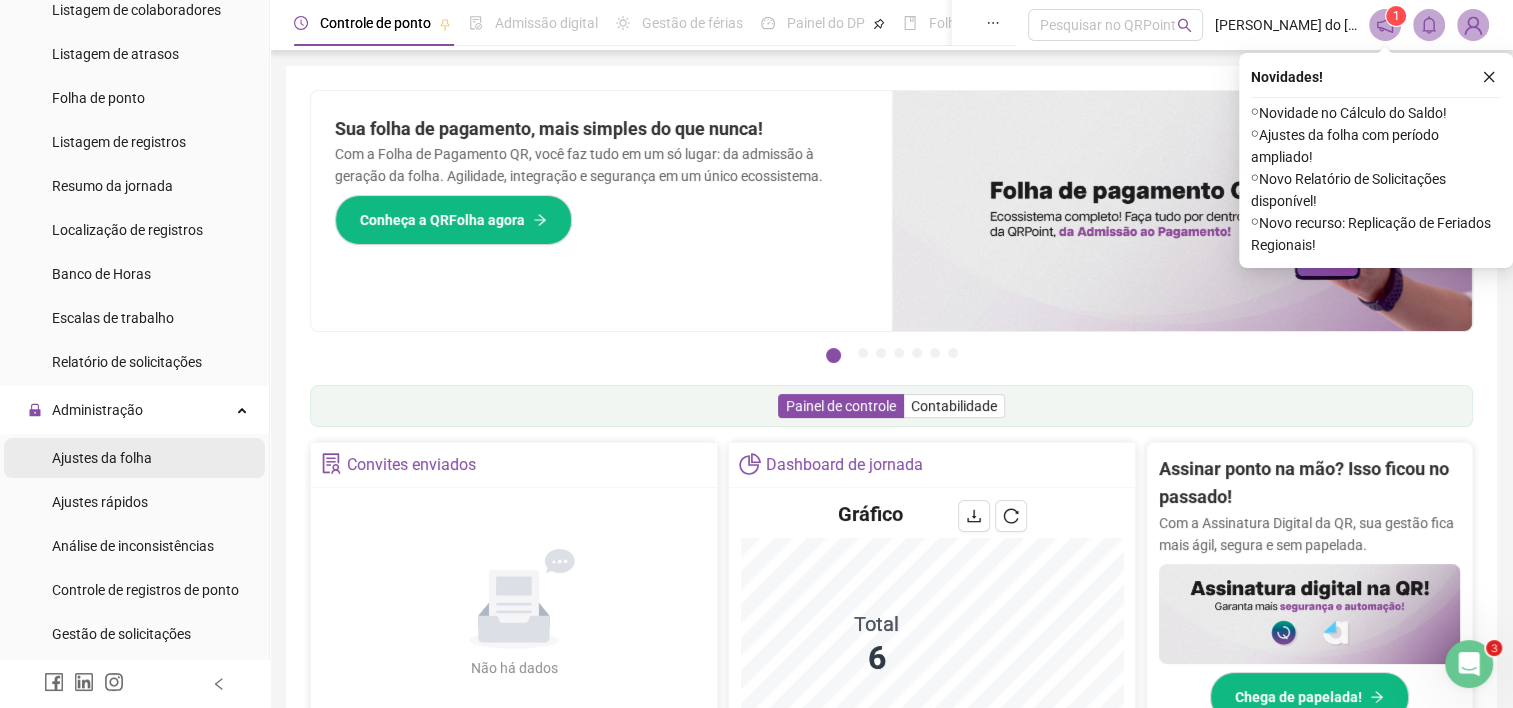 click on "Ajustes da folha" at bounding box center [102, 458] 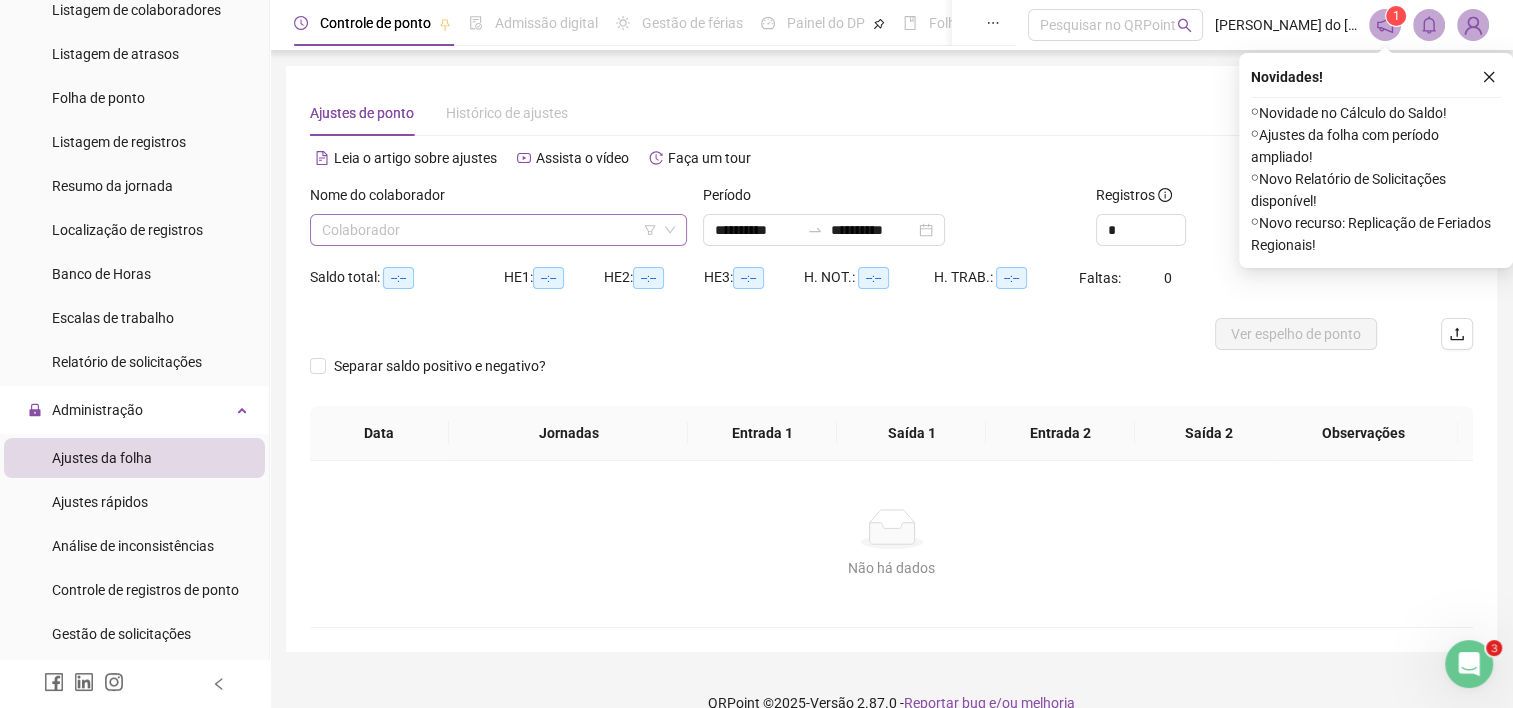click 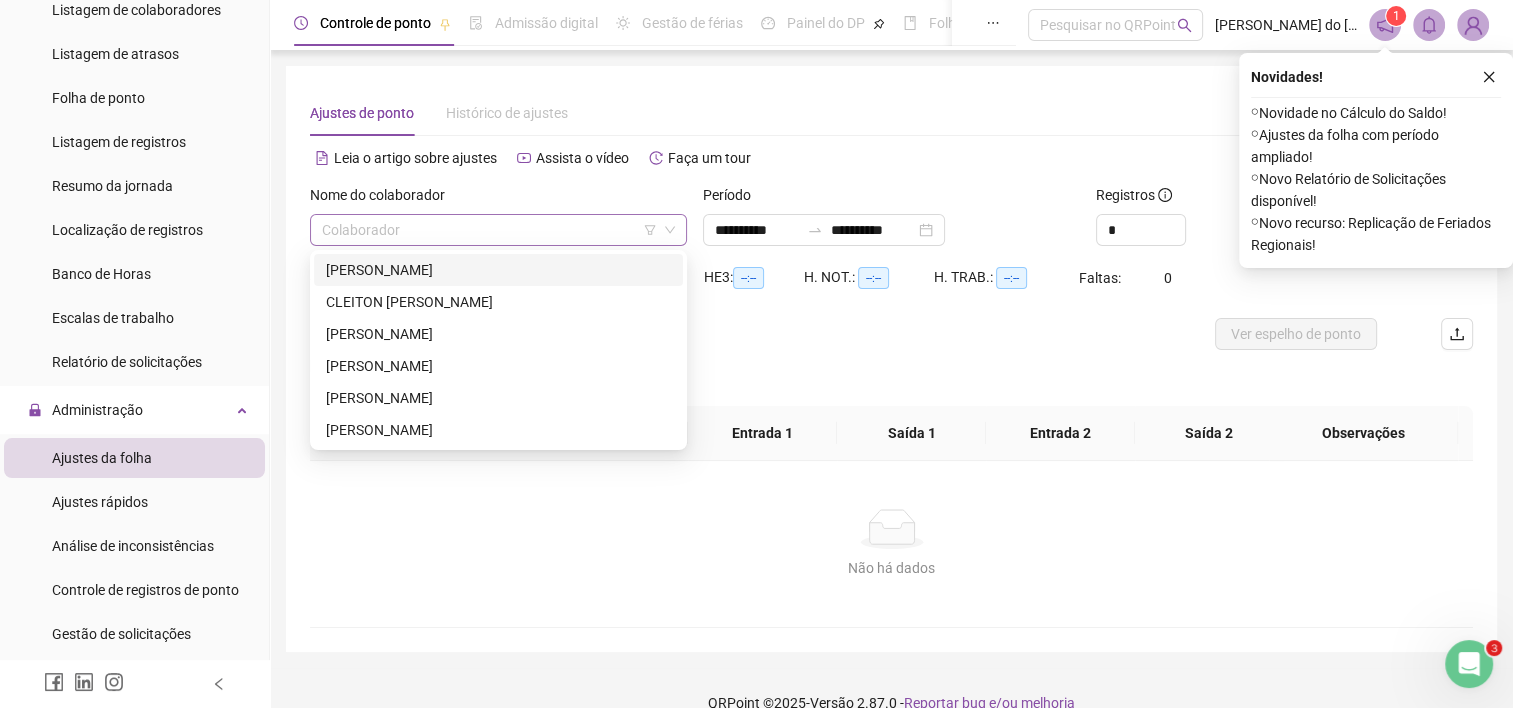 click on "Colaborador" at bounding box center [498, 230] 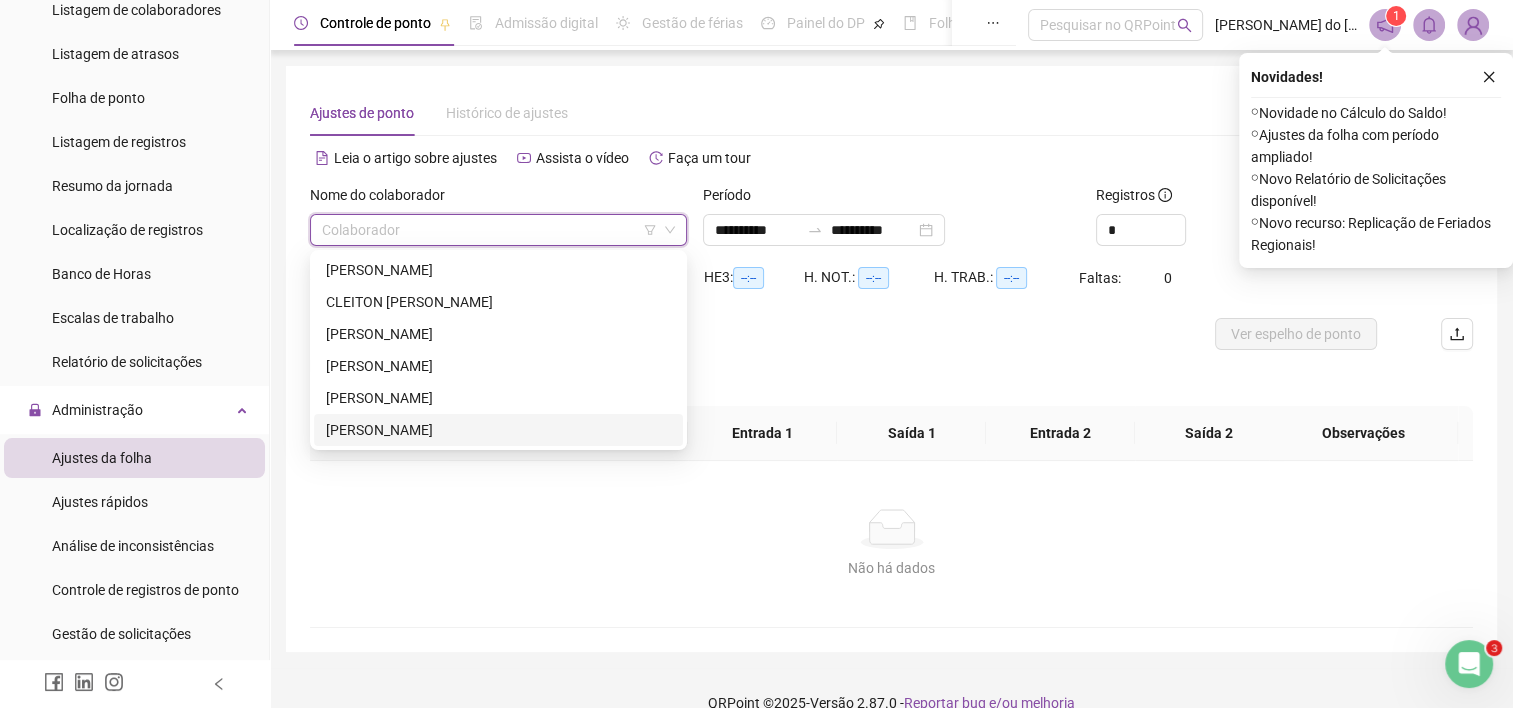 click on "[PERSON_NAME]" at bounding box center (498, 430) 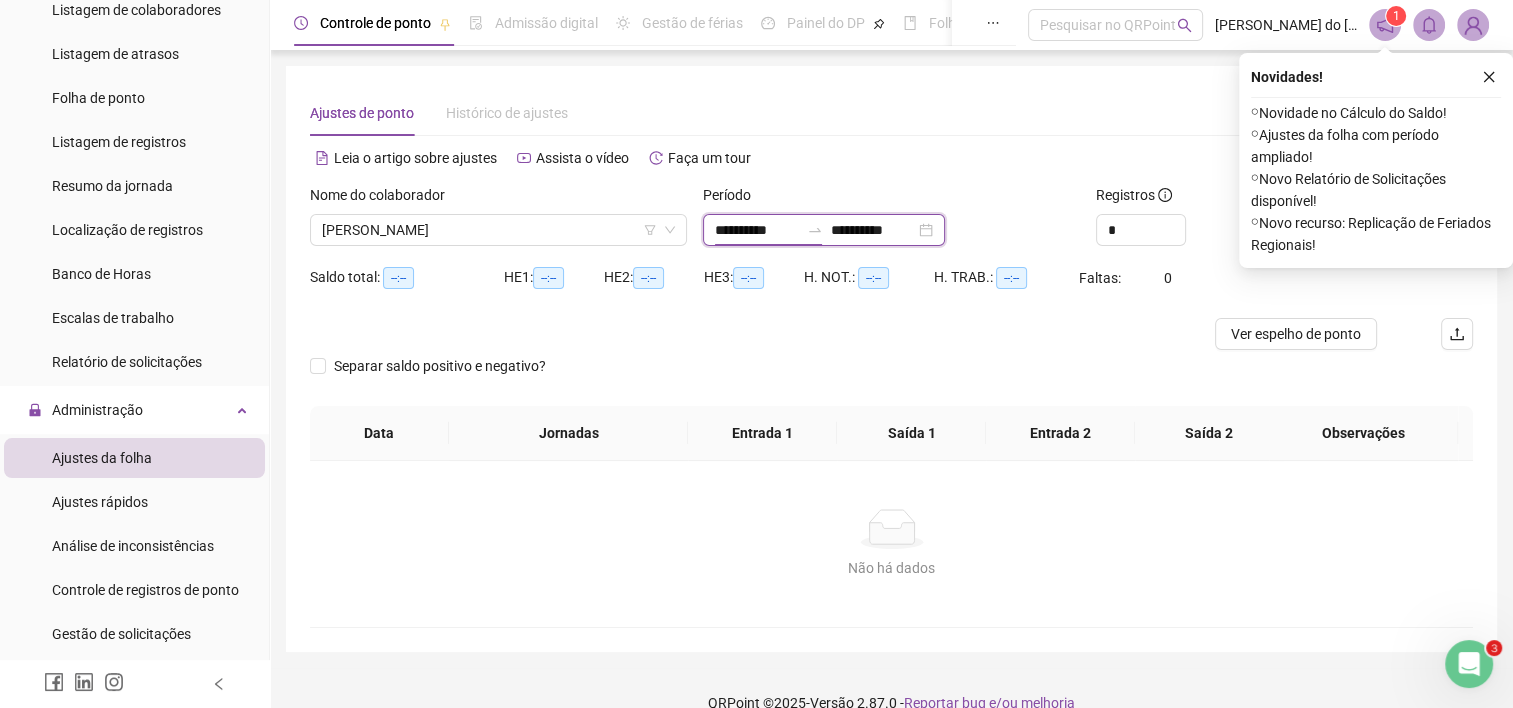 click on "**********" at bounding box center [757, 230] 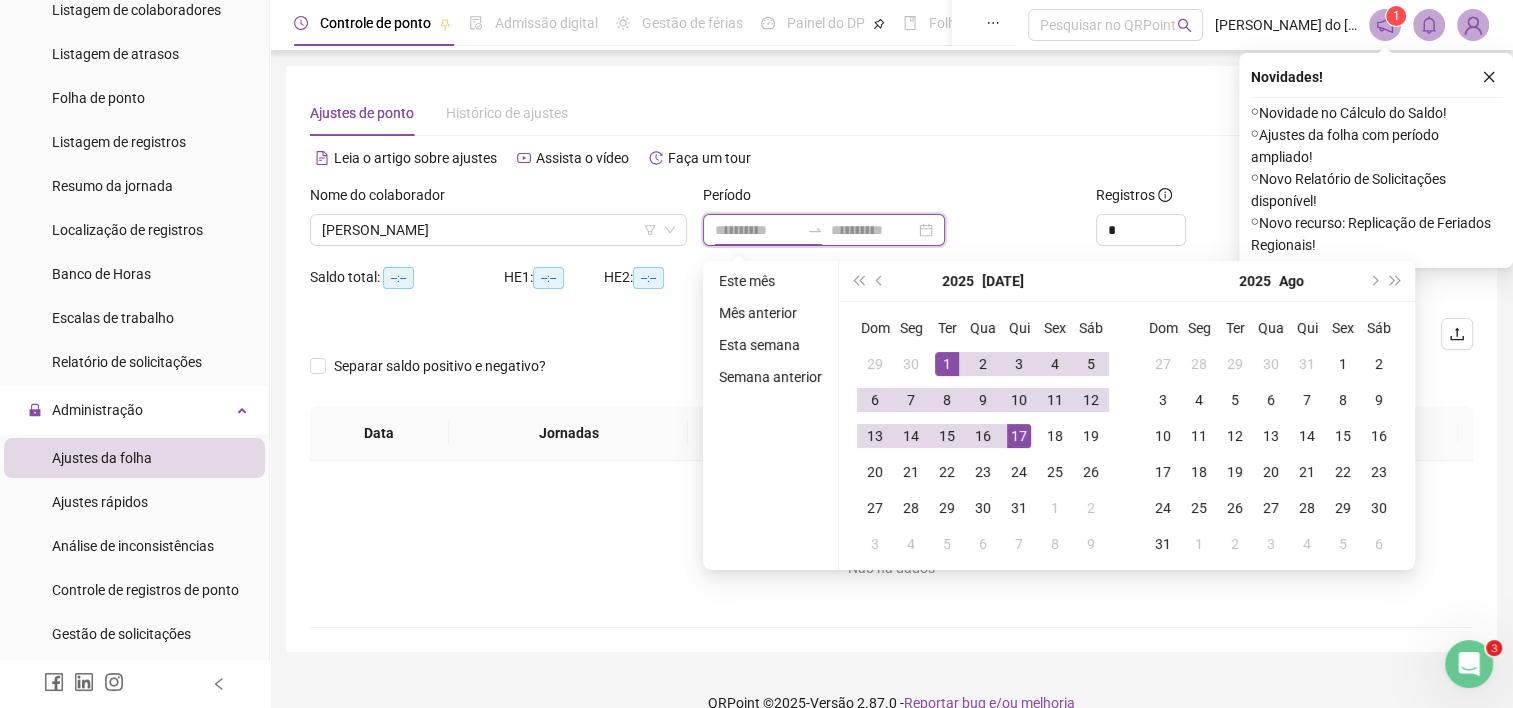 type on "**********" 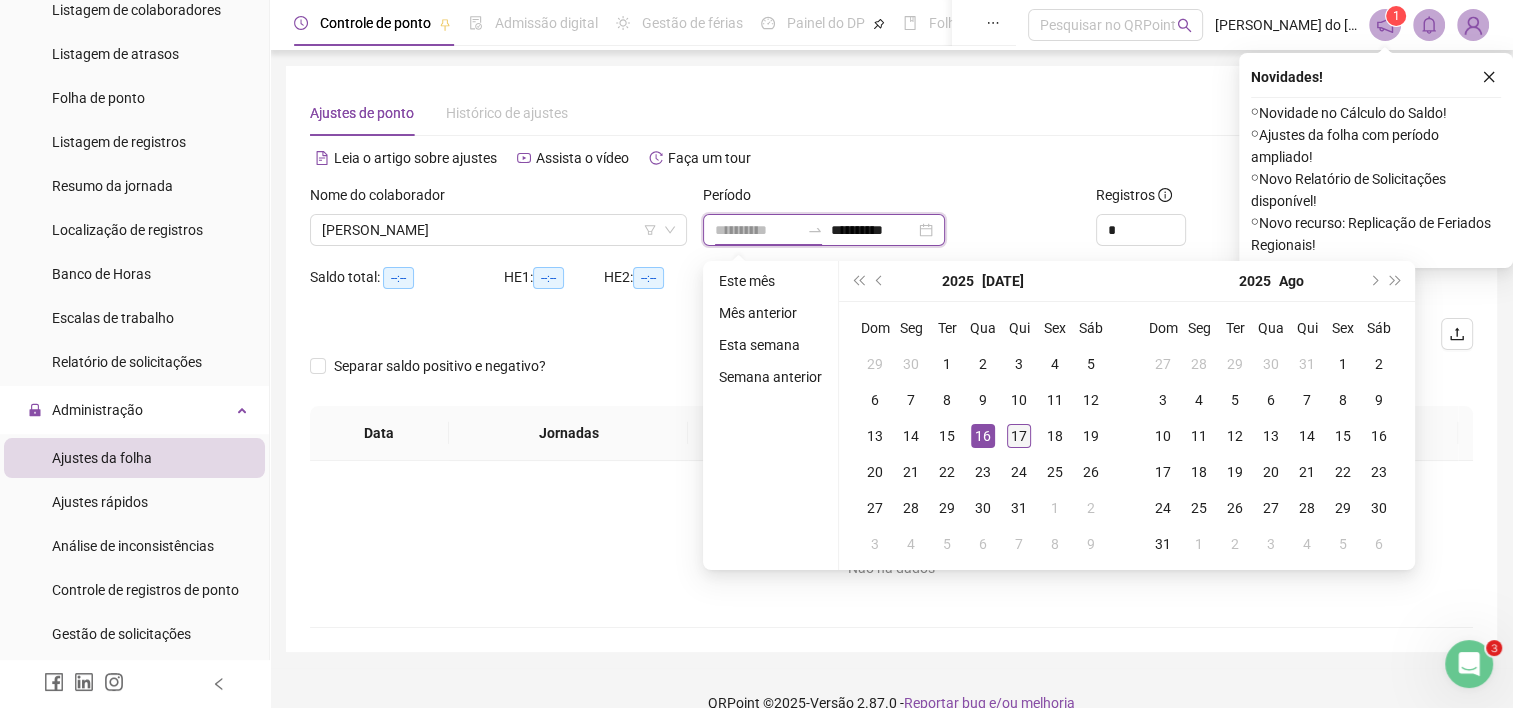 type on "**********" 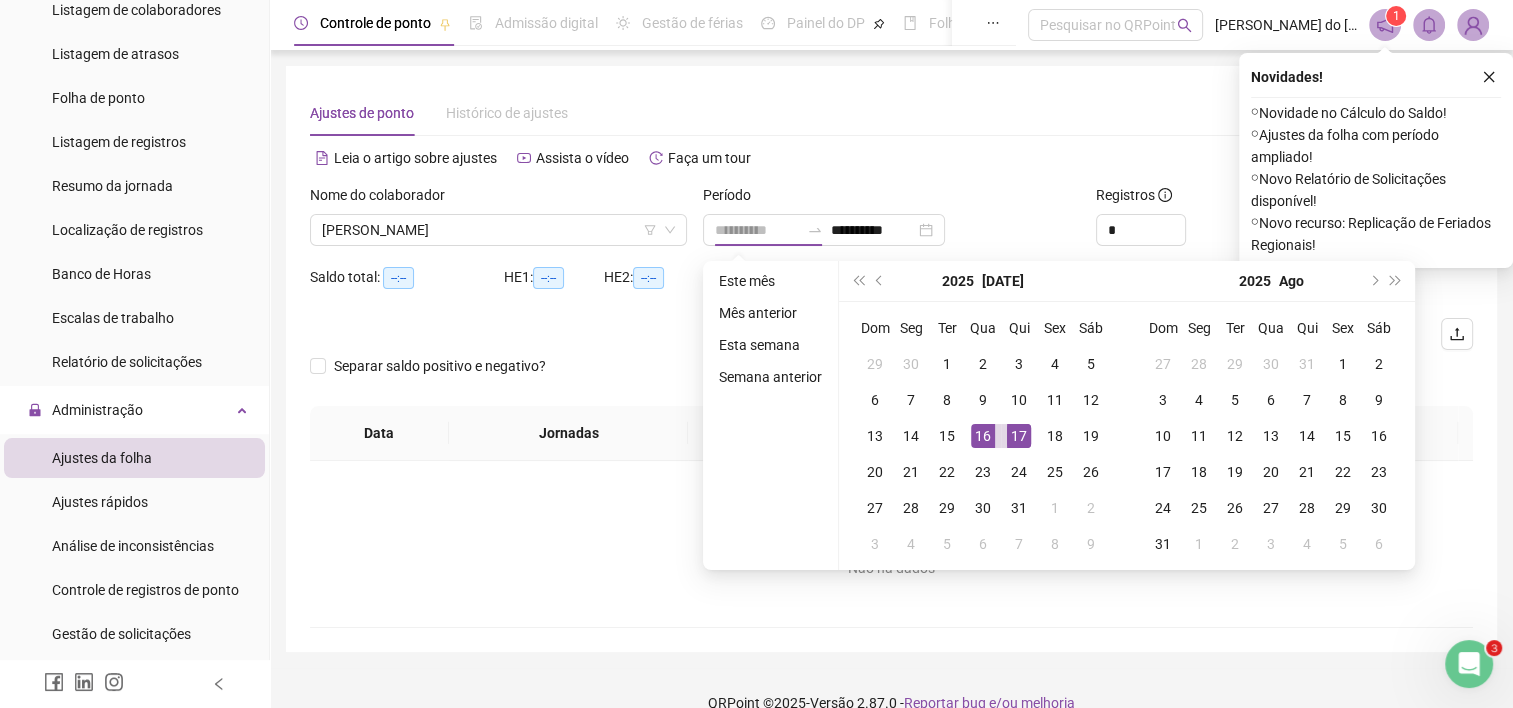 click on "17" at bounding box center (1019, 436) 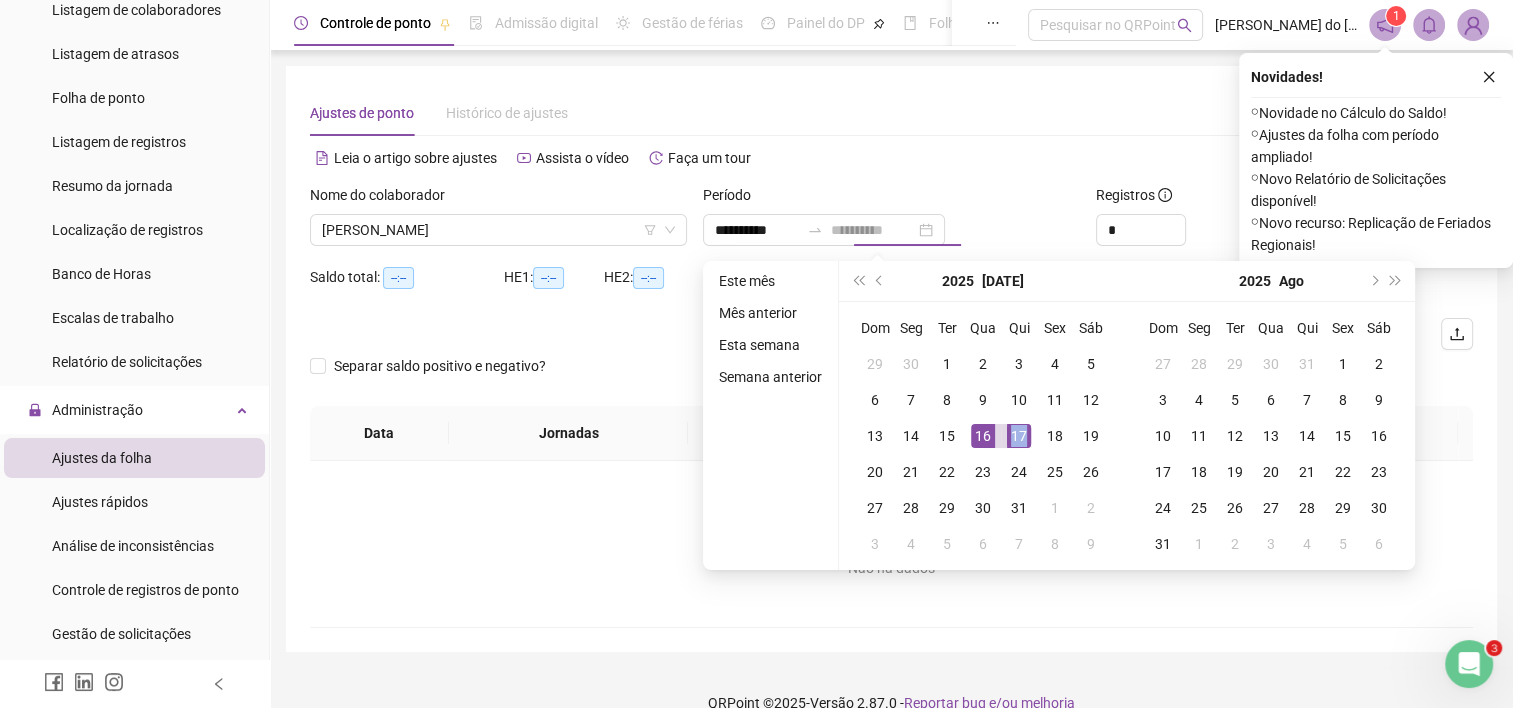 click on "17" at bounding box center [1019, 436] 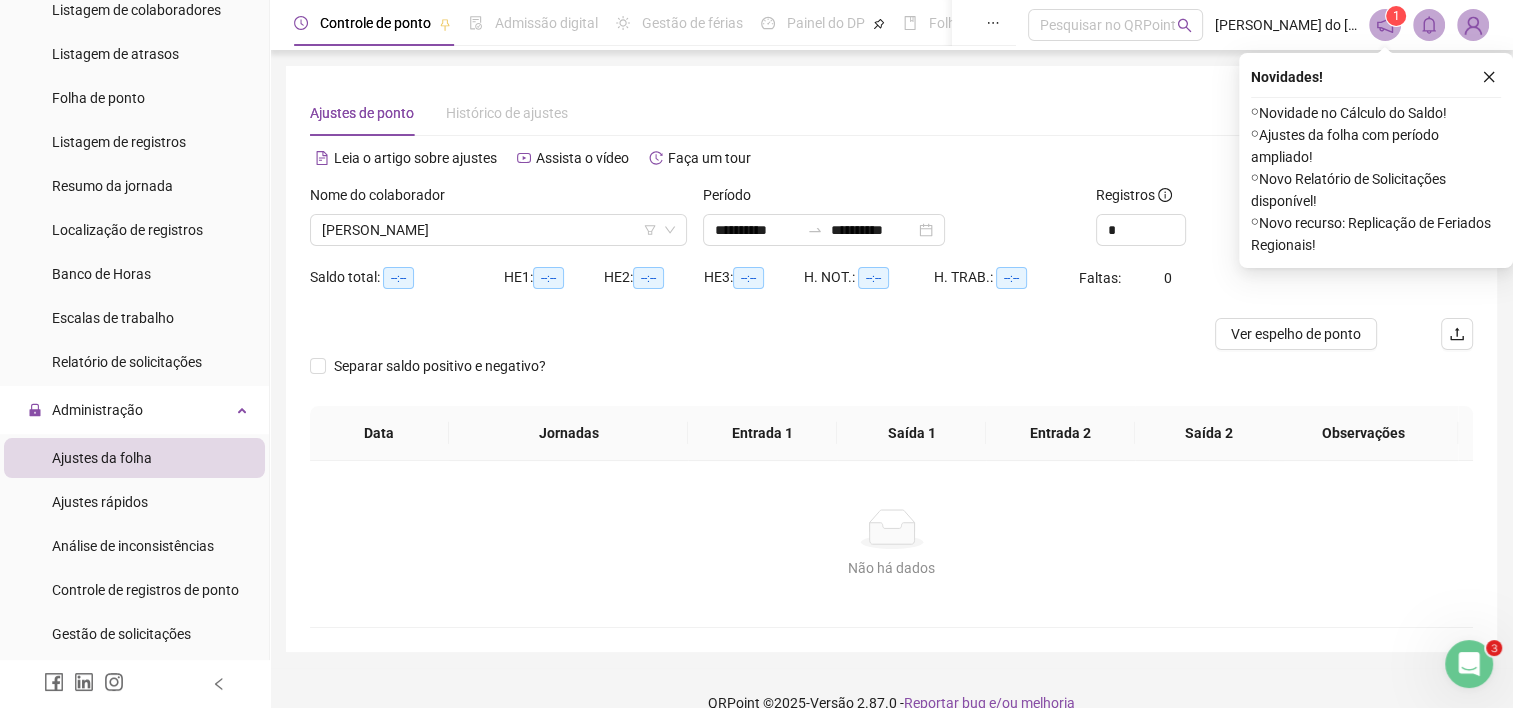 click at bounding box center [1489, 77] 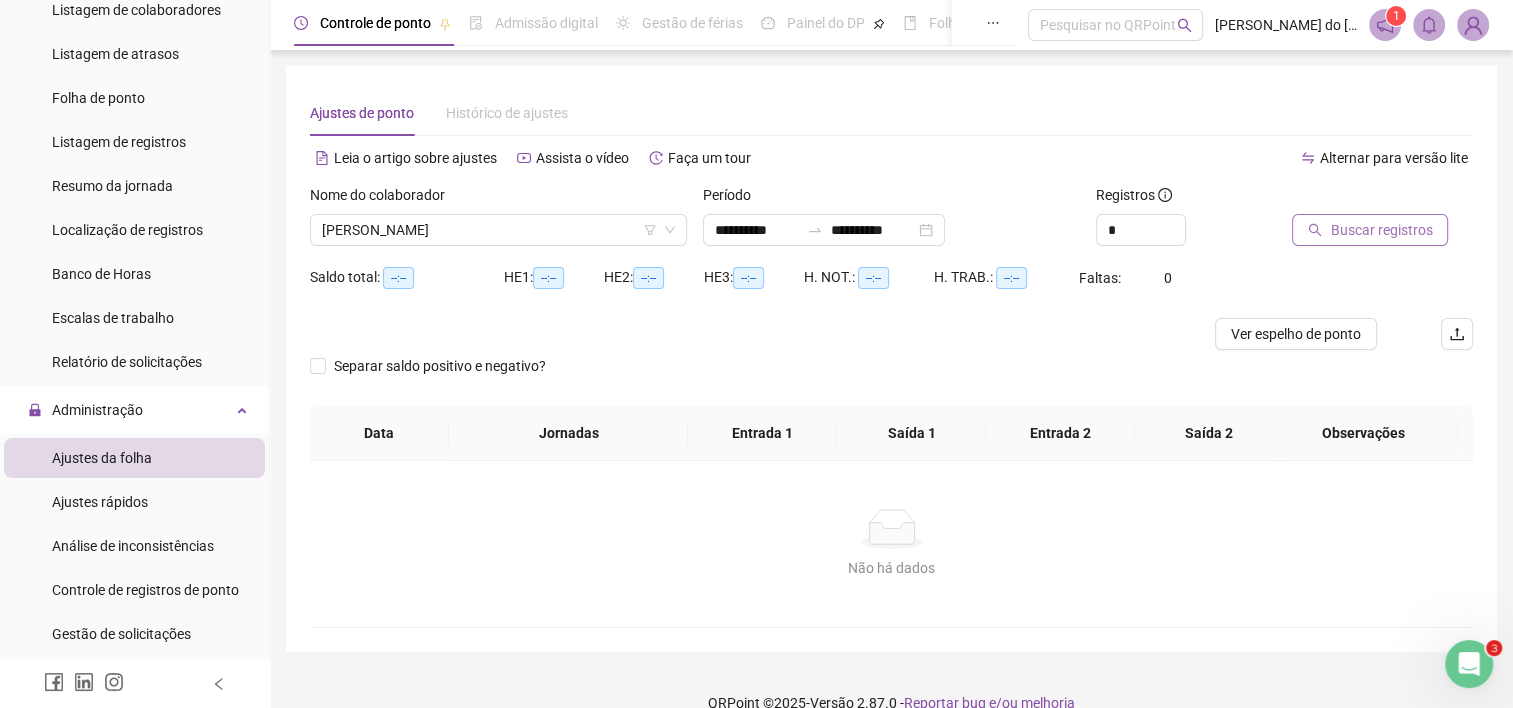 click on "Buscar registros" at bounding box center (1370, 230) 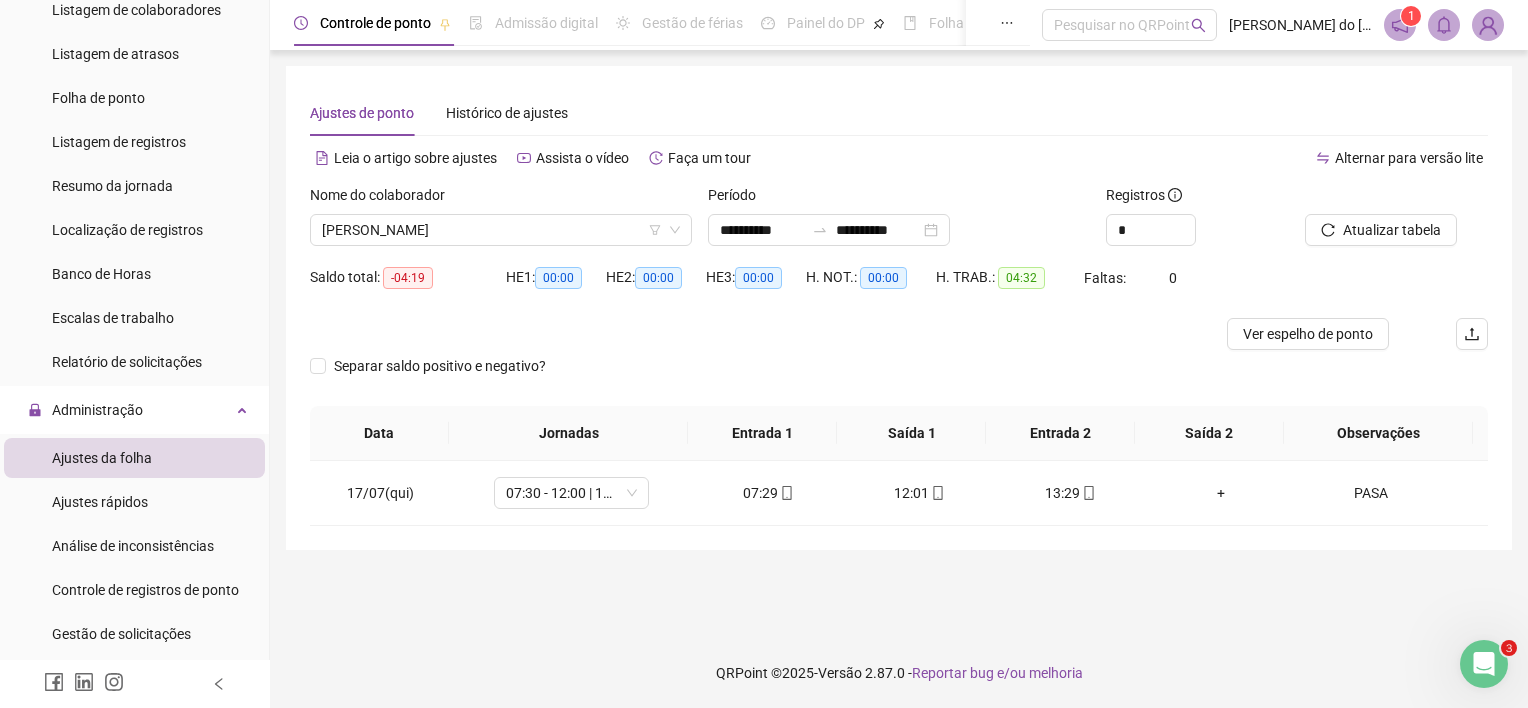 click on "Nome do colaborador [PERSON_NAME]" at bounding box center [501, 223] 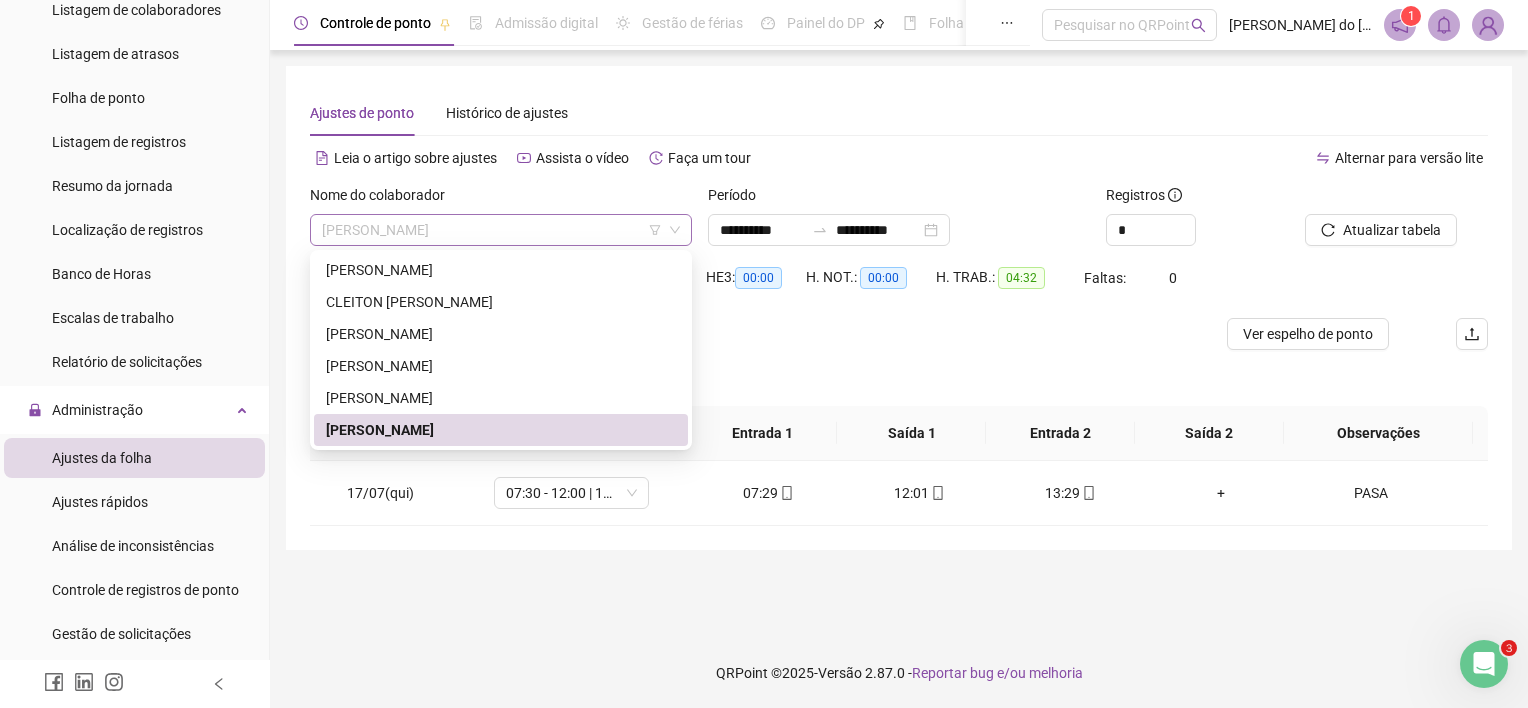 click on "[PERSON_NAME]" at bounding box center (501, 230) 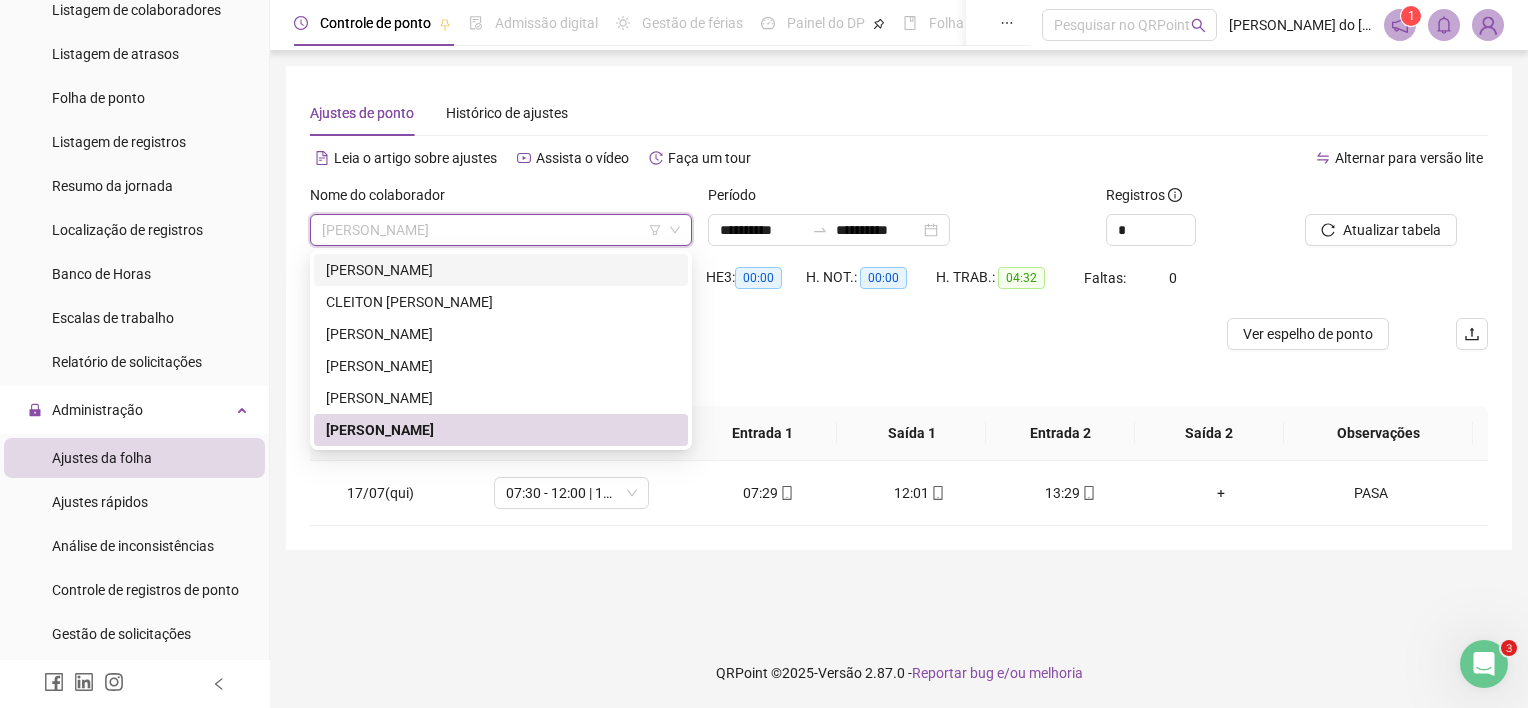 click on "[PERSON_NAME]" at bounding box center (501, 270) 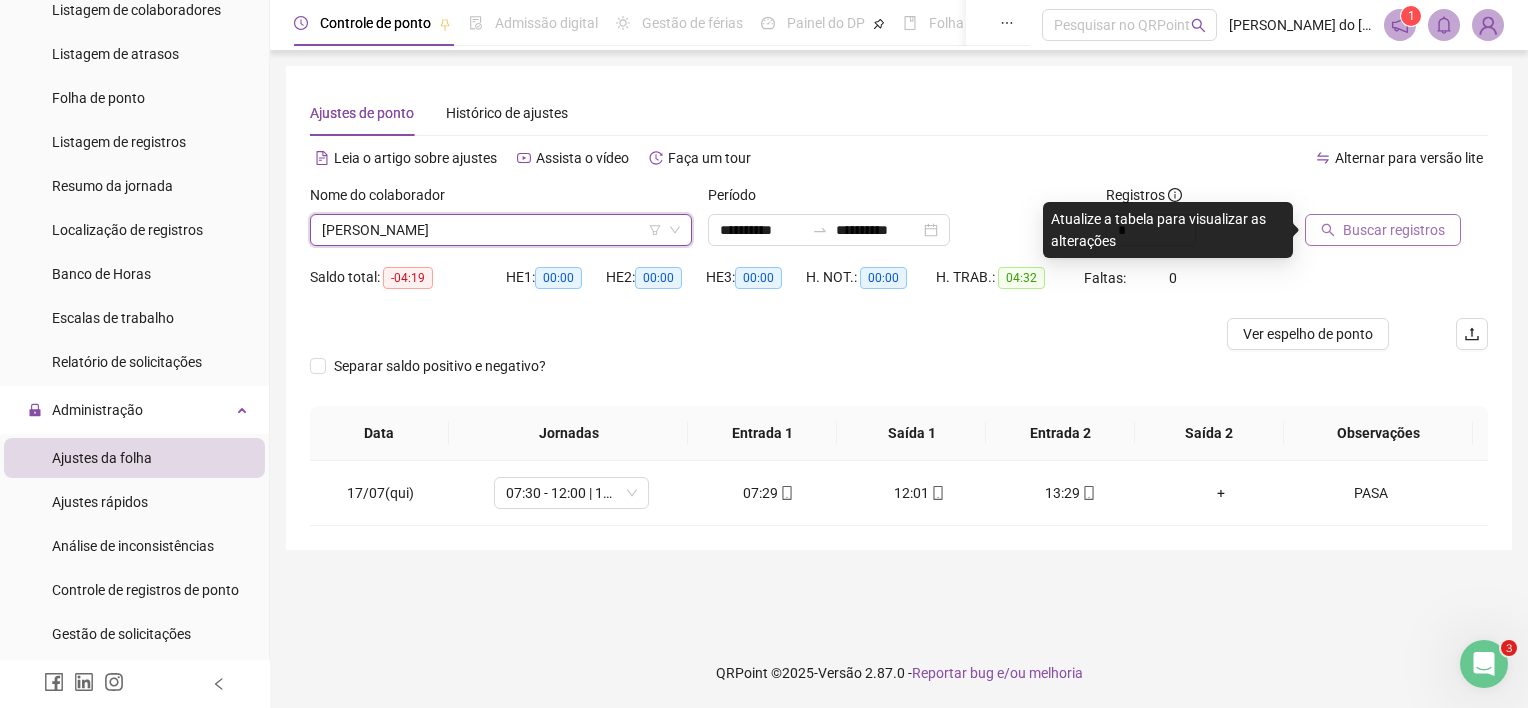 click on "Buscar registros" at bounding box center (1383, 230) 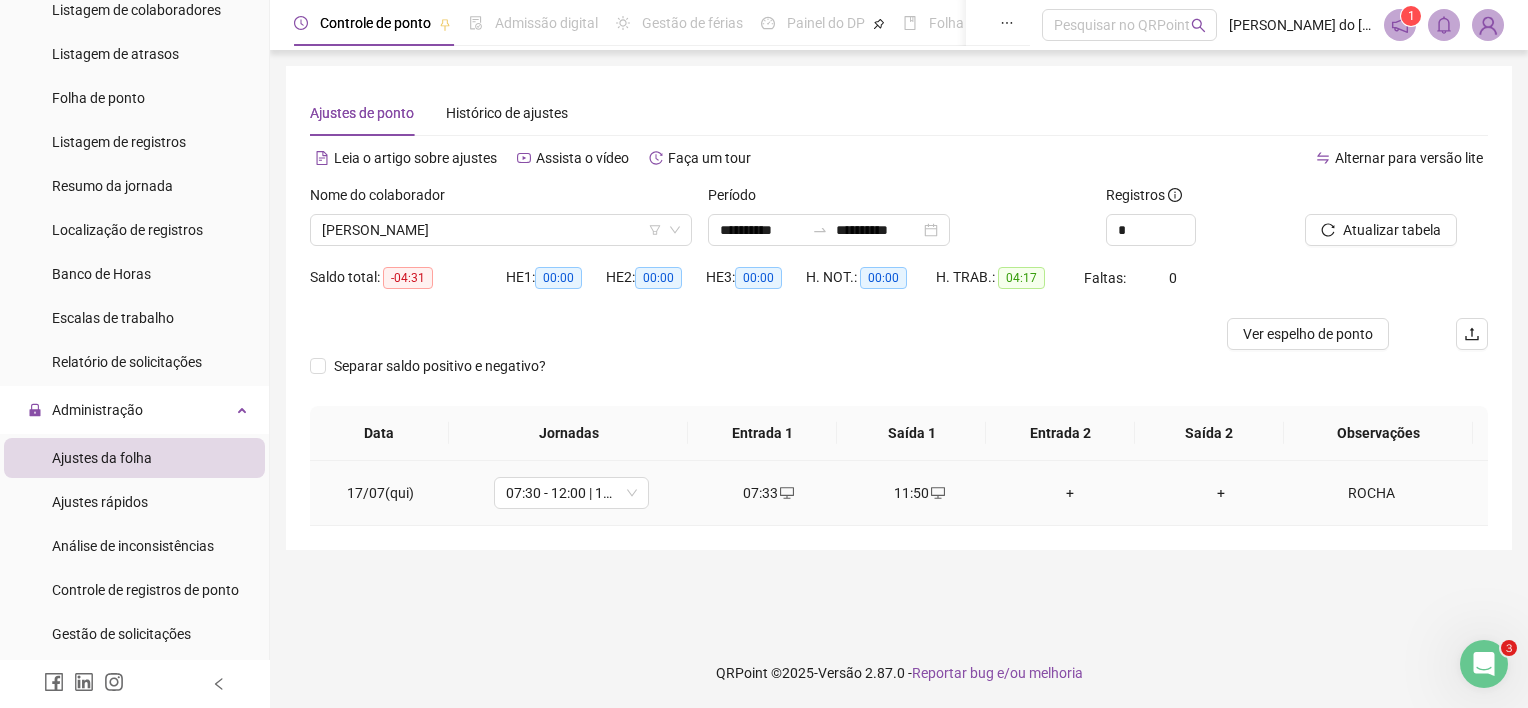 click on "+" at bounding box center [1070, 493] 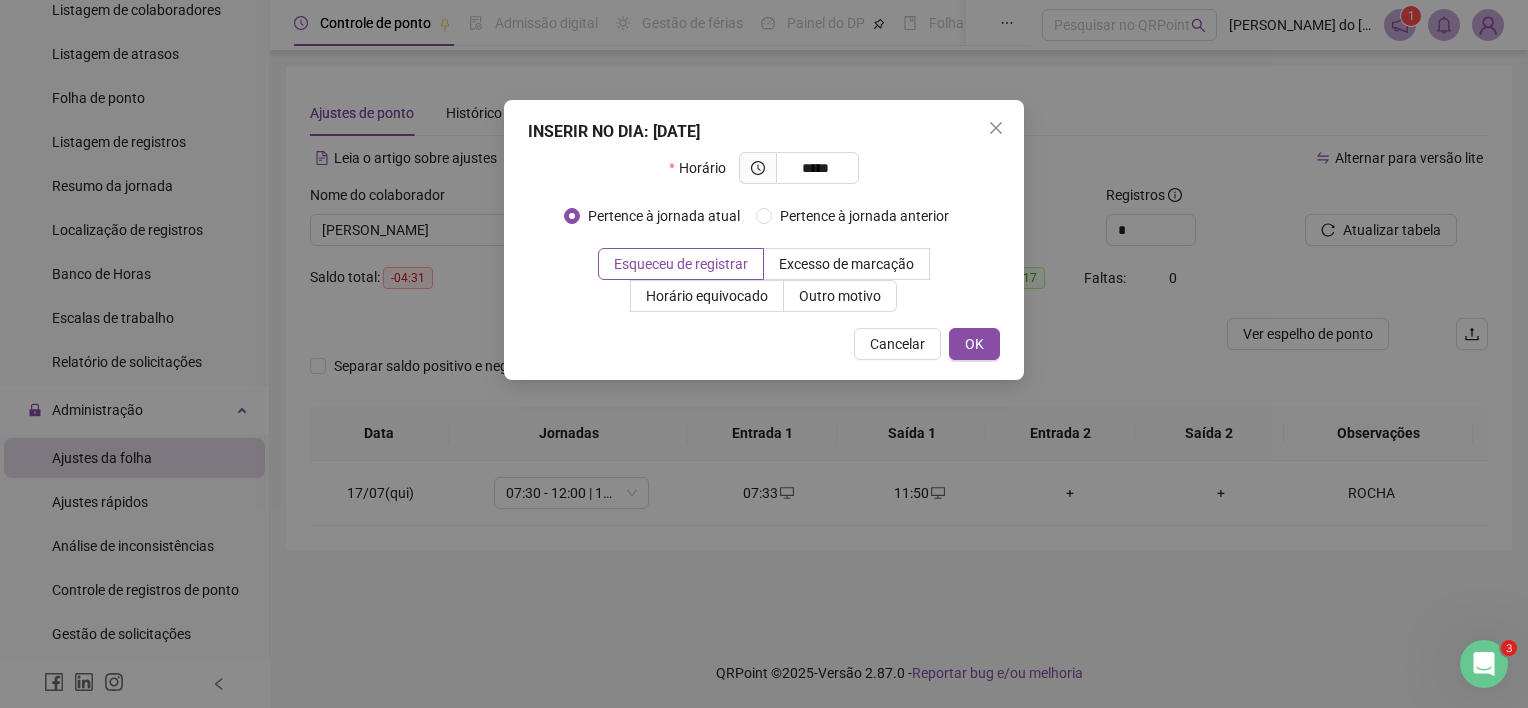 type on "*****" 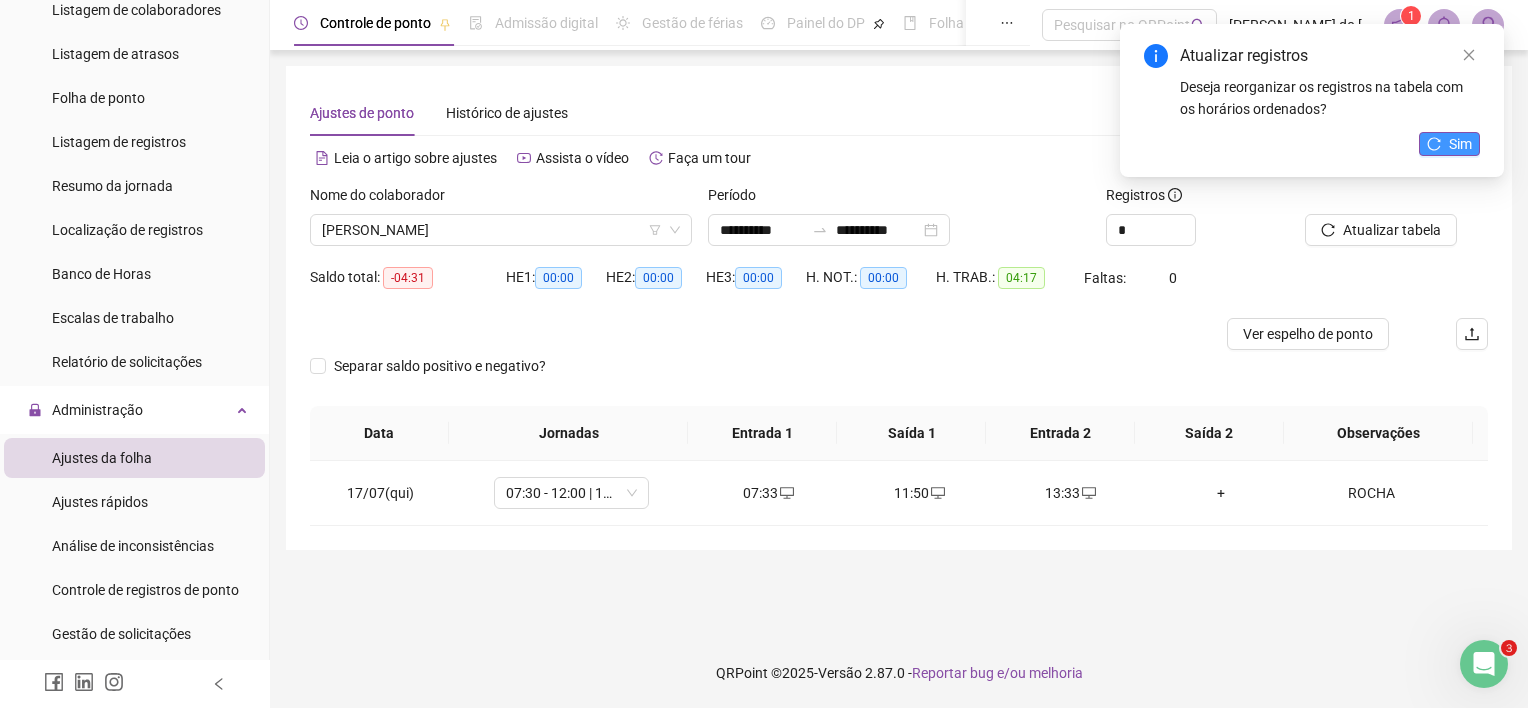 click on "Sim" at bounding box center (1460, 144) 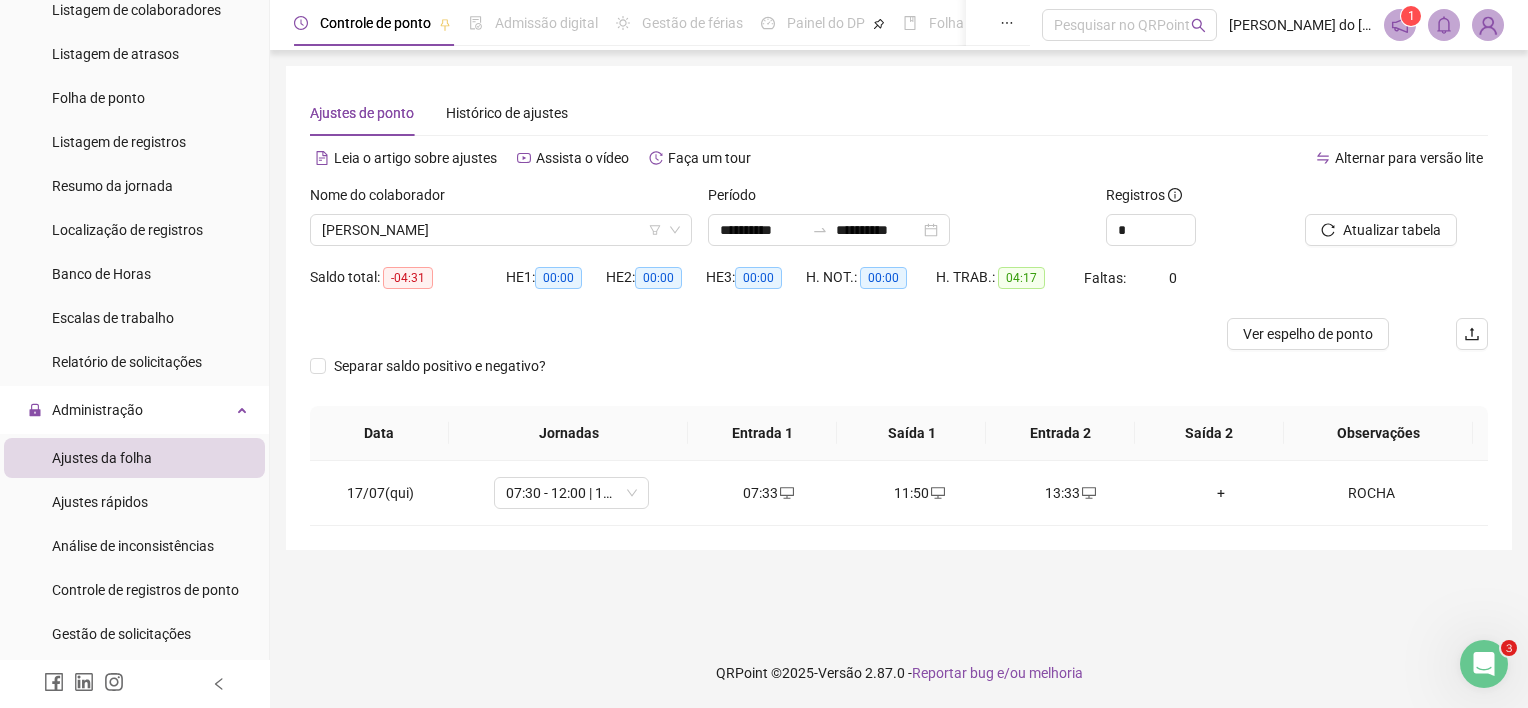 click on "Nome do colaborador" at bounding box center [501, 199] 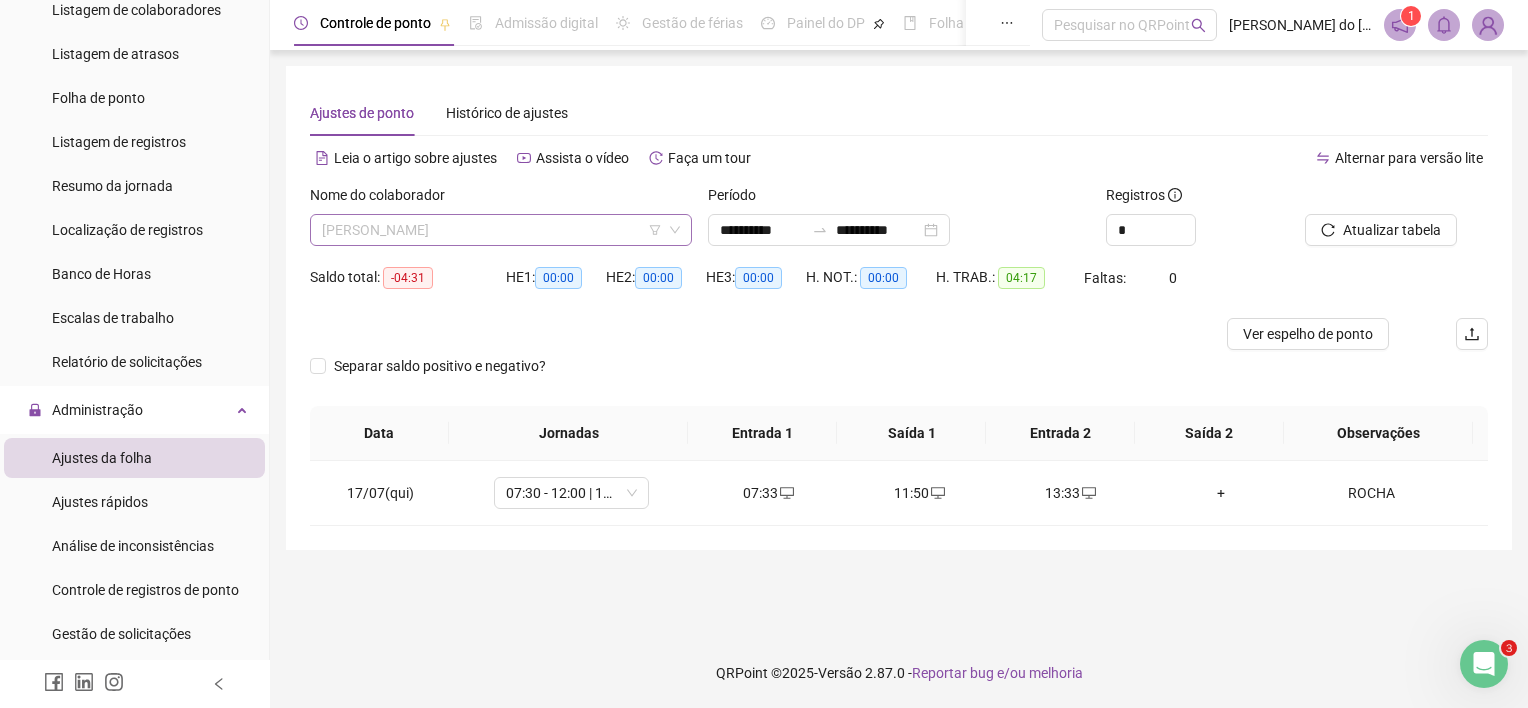 click on "[PERSON_NAME]" at bounding box center [501, 230] 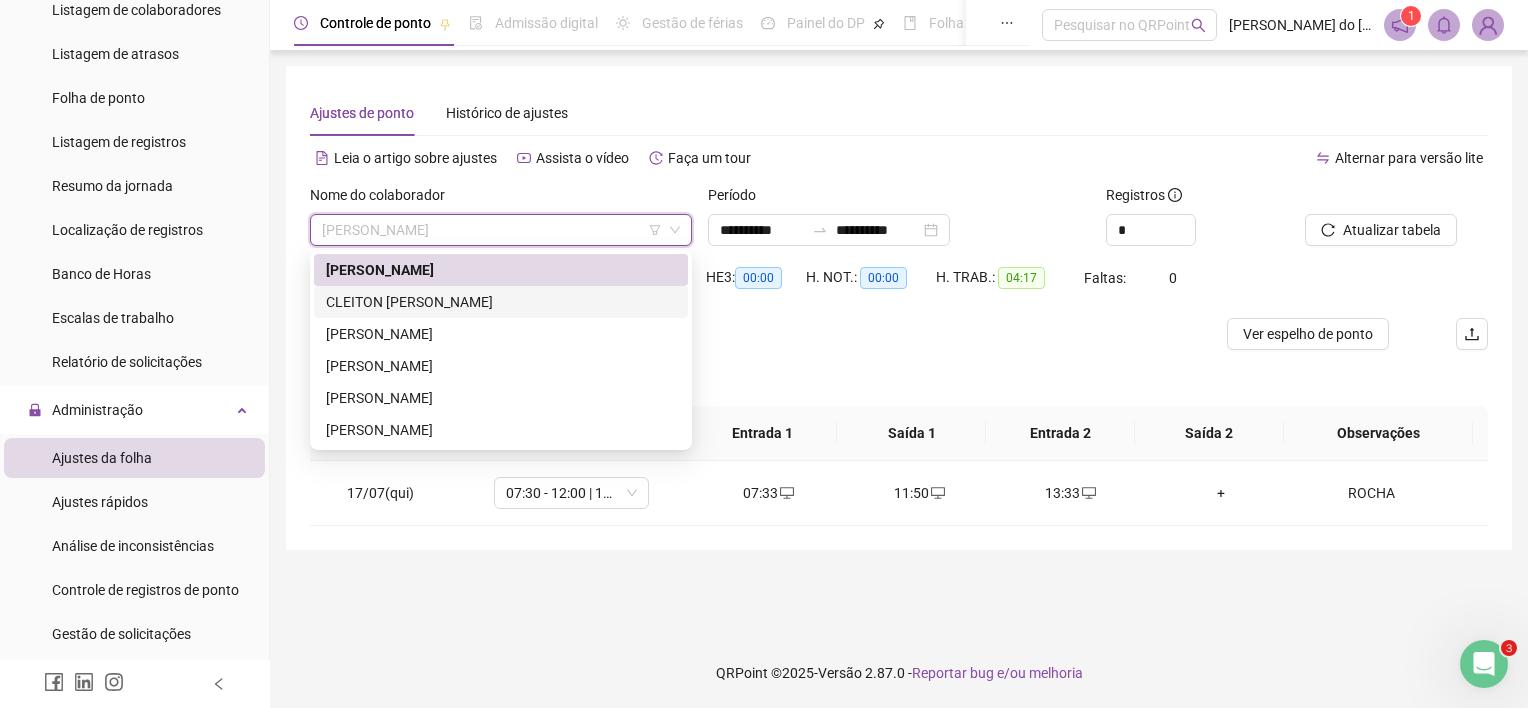 click on "CLEITON  [PERSON_NAME]" at bounding box center [501, 302] 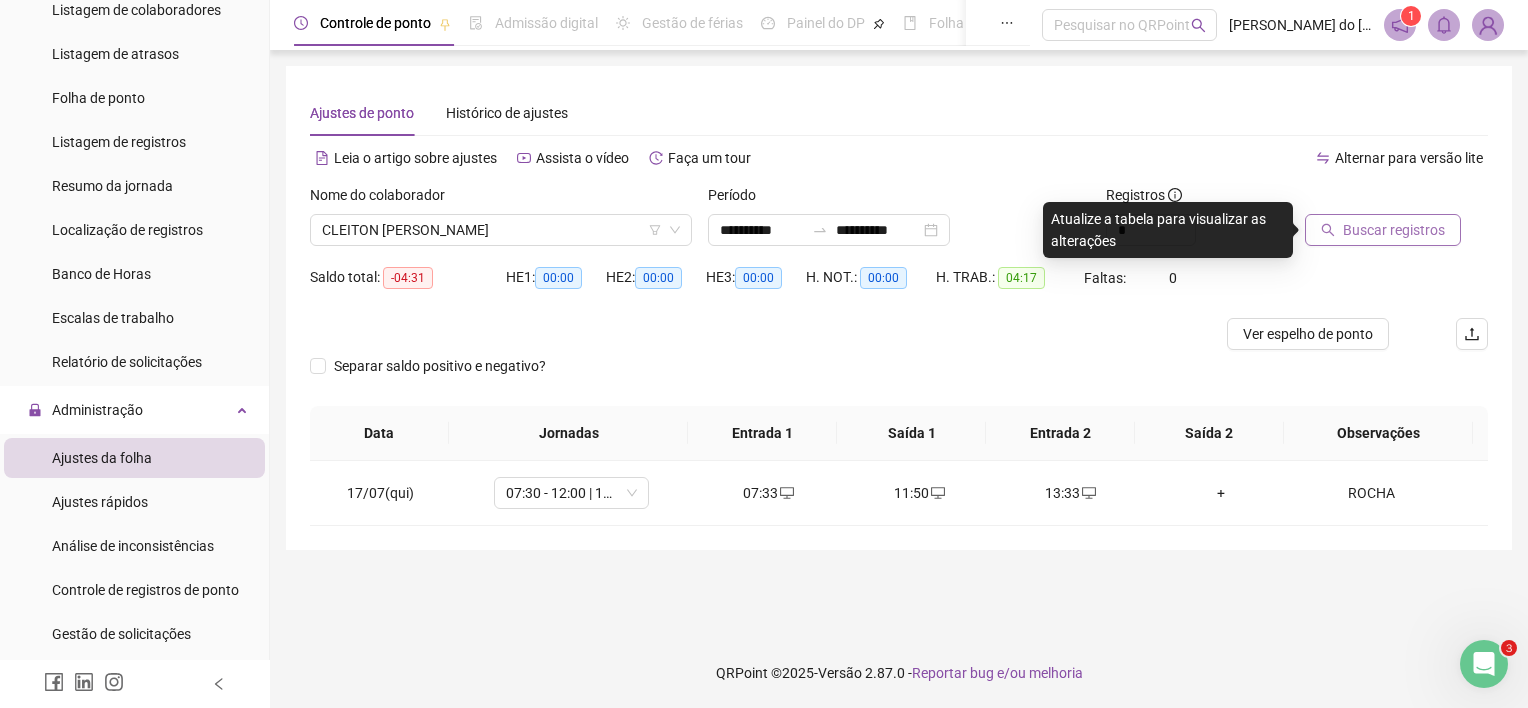 click on "Buscar registros" at bounding box center [1383, 230] 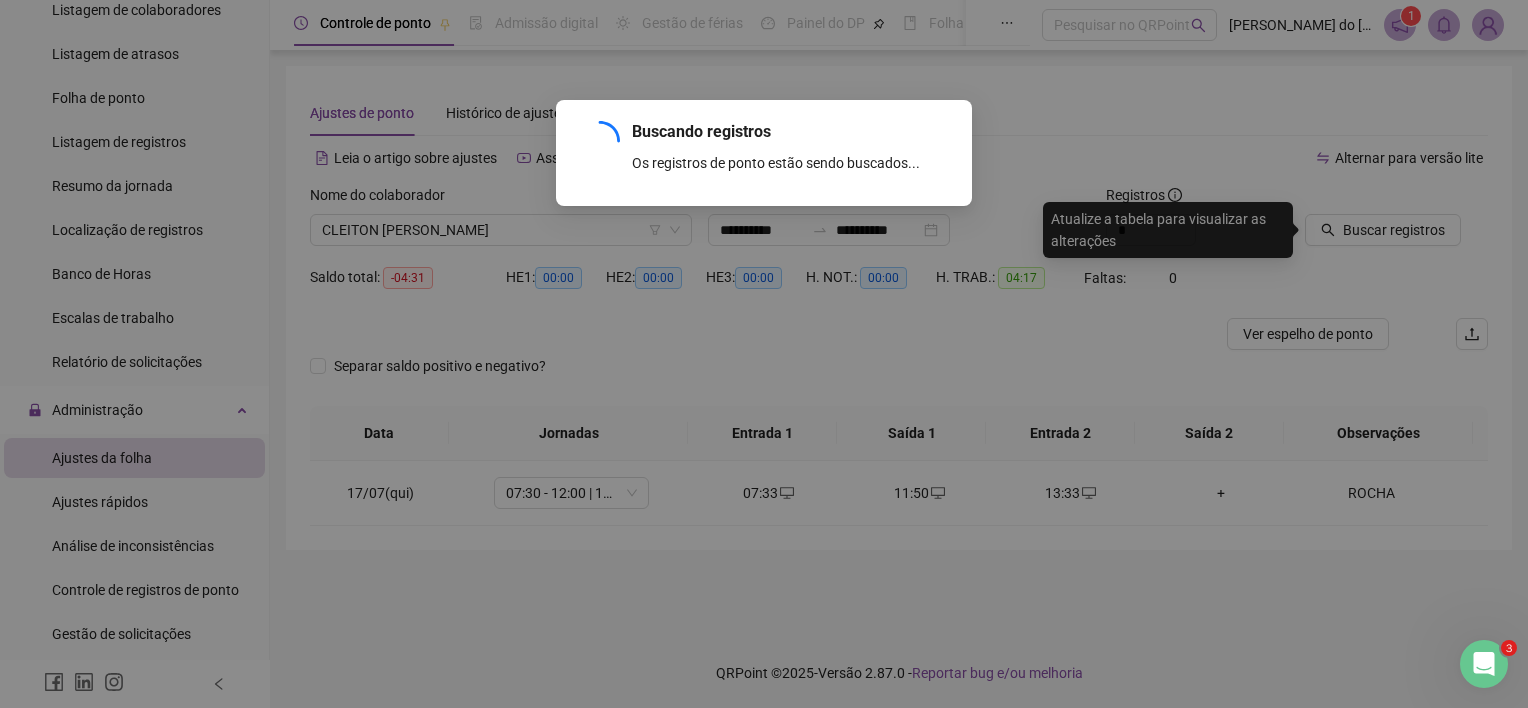 click on "Buscando registros Os registros de ponto estão sendo buscados... OK" at bounding box center [764, 354] 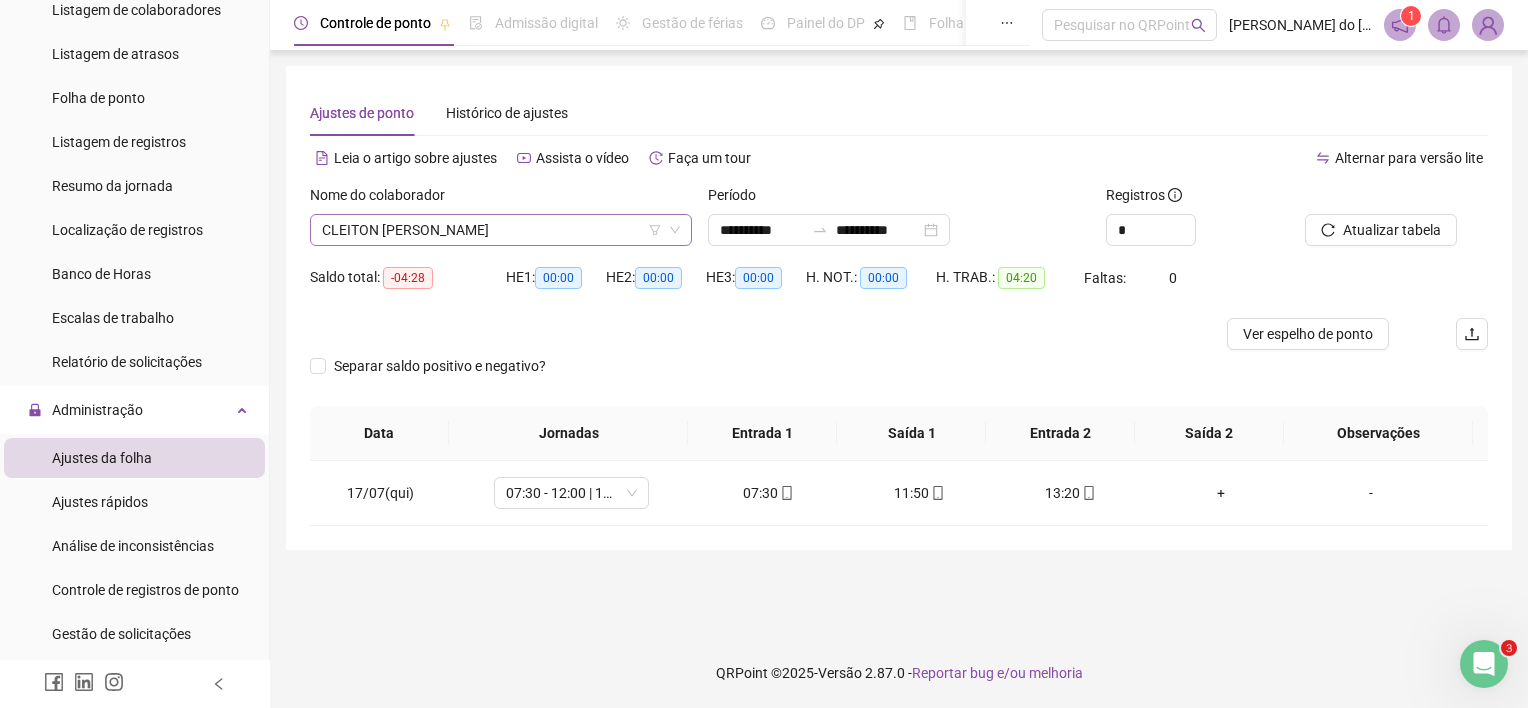 click on "CLEITON  [PERSON_NAME]" at bounding box center (501, 230) 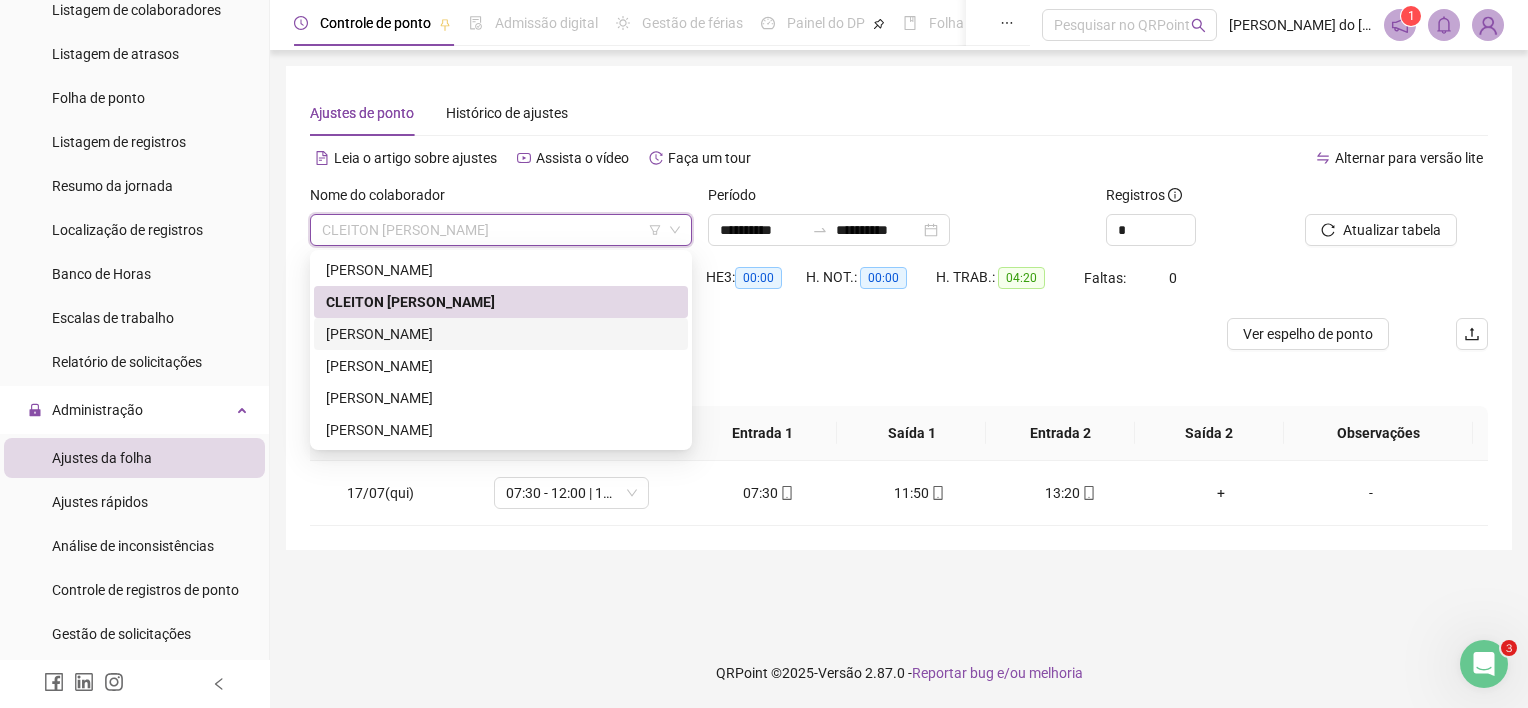 click on "[PERSON_NAME]" at bounding box center (501, 334) 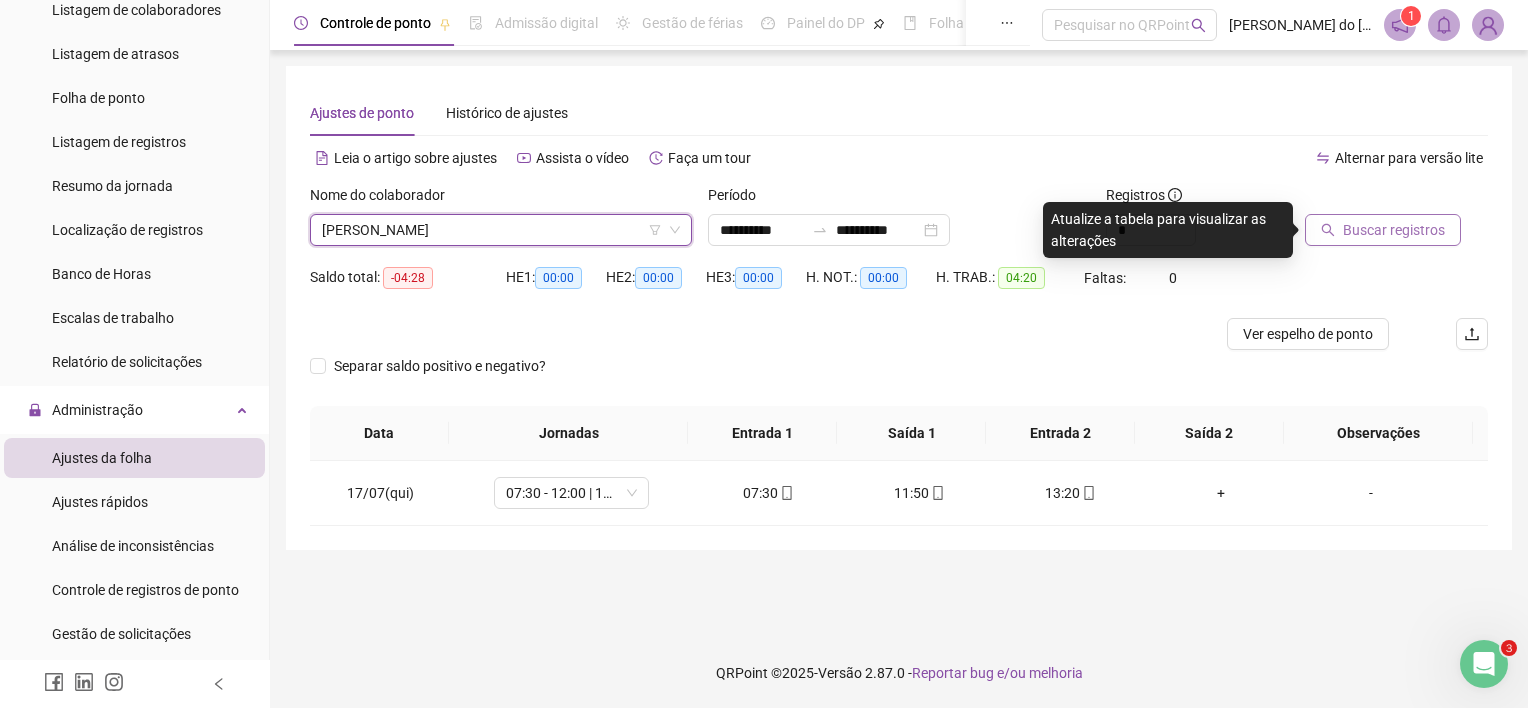 click on "Buscar registros" at bounding box center (1394, 230) 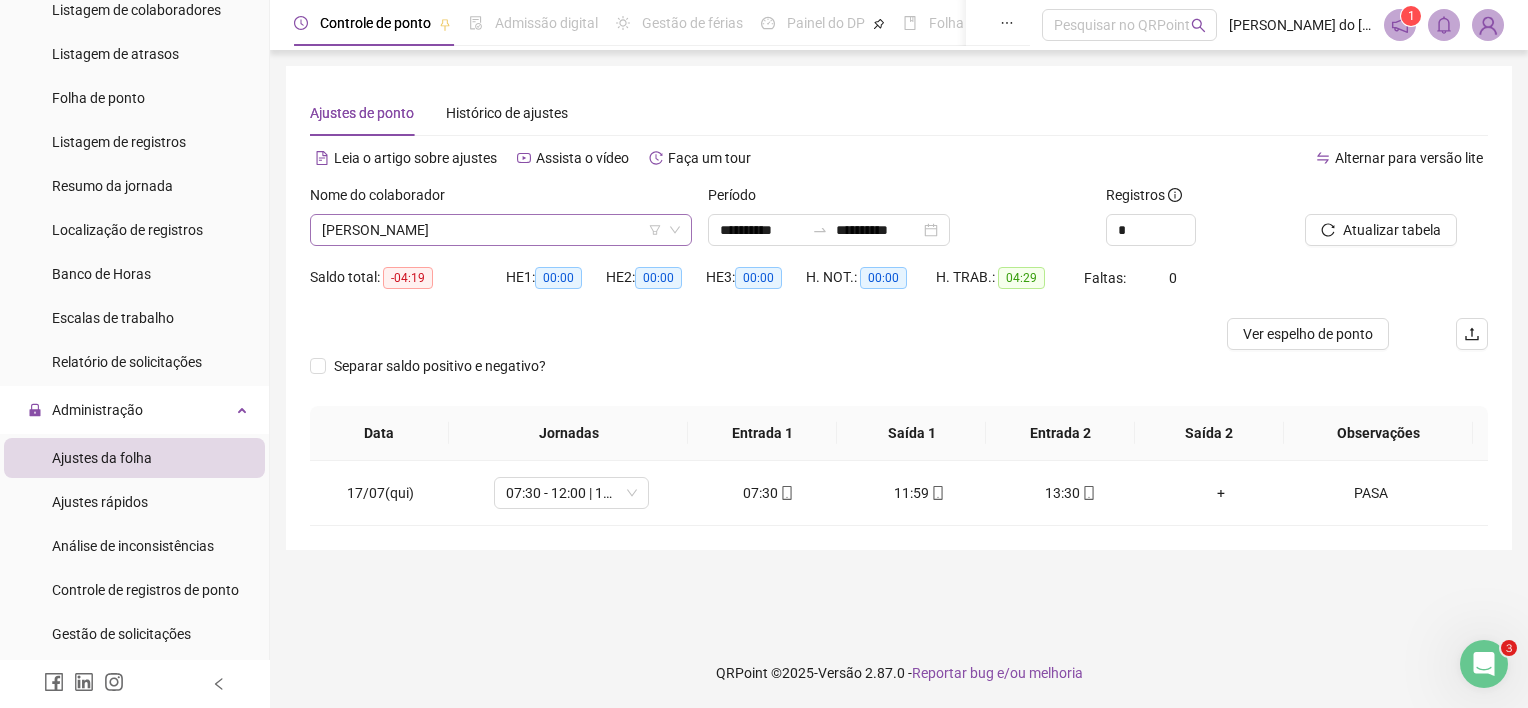 click on "[PERSON_NAME]" at bounding box center [501, 230] 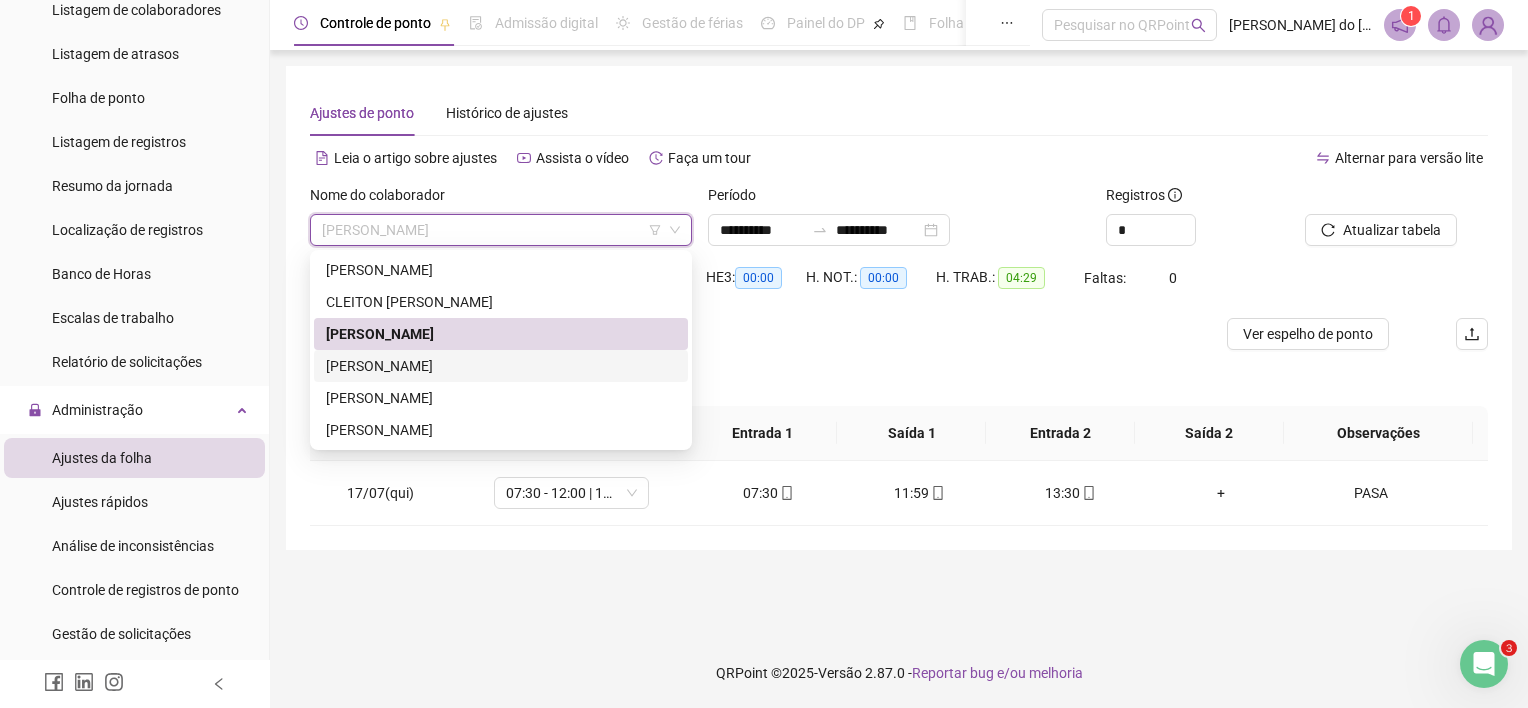 click on "[PERSON_NAME]" at bounding box center (501, 366) 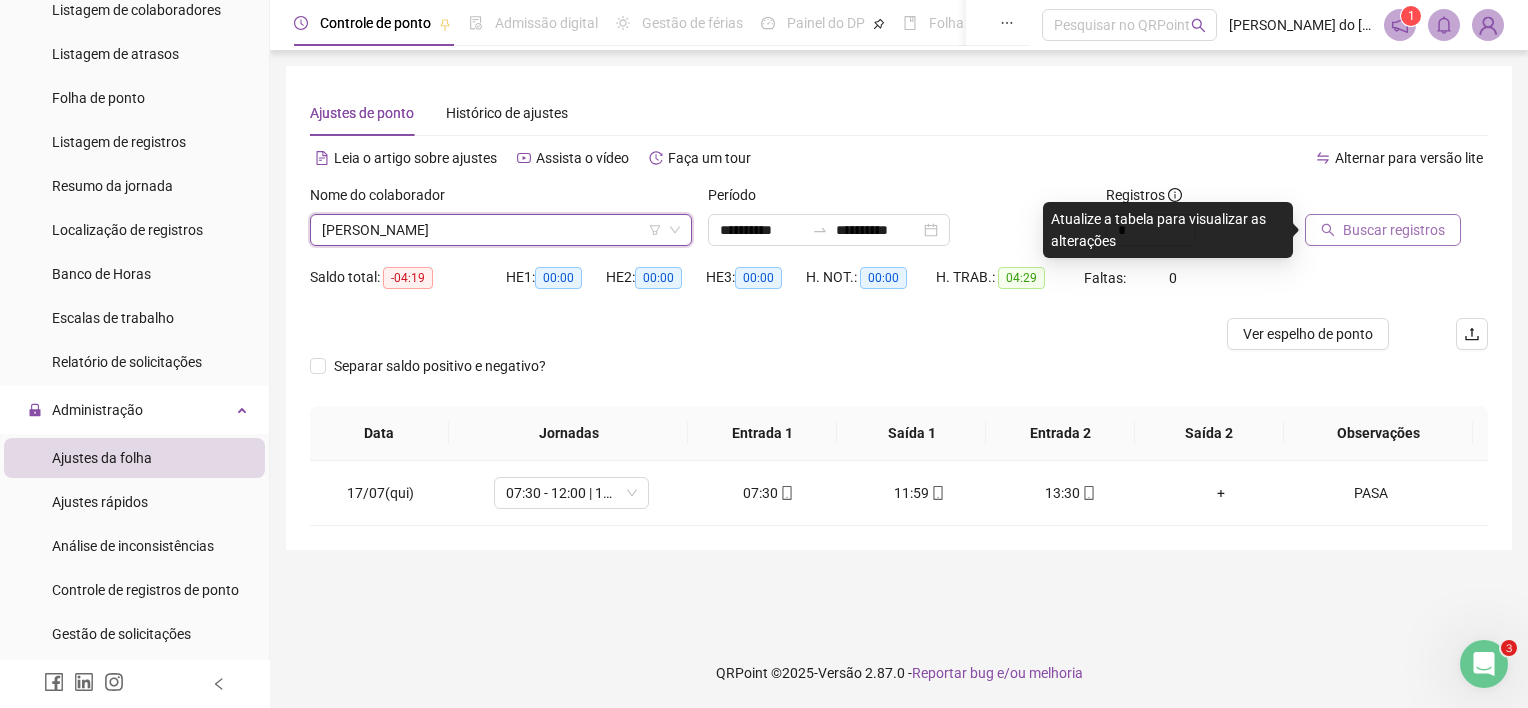 click on "Buscar registros" at bounding box center (1394, 230) 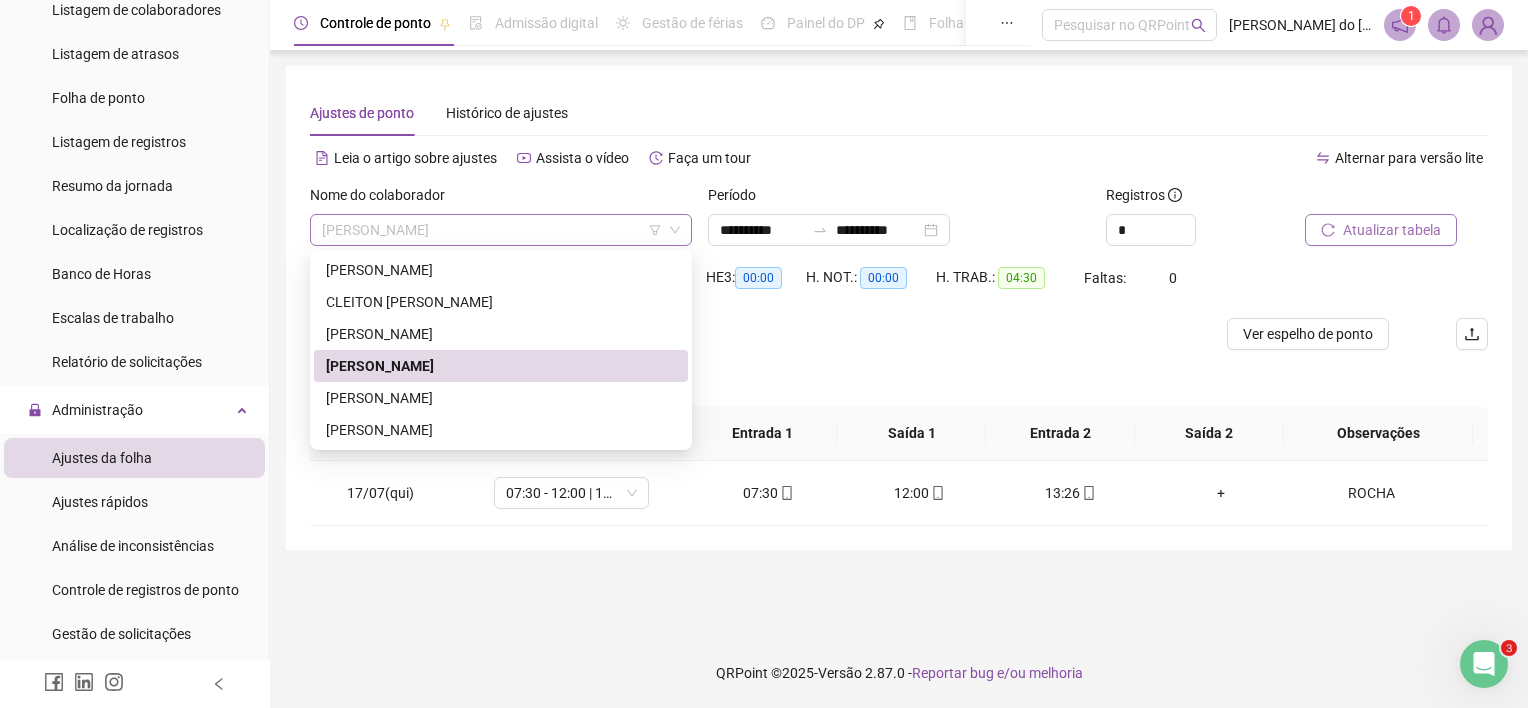 click on "[PERSON_NAME]" at bounding box center [501, 230] 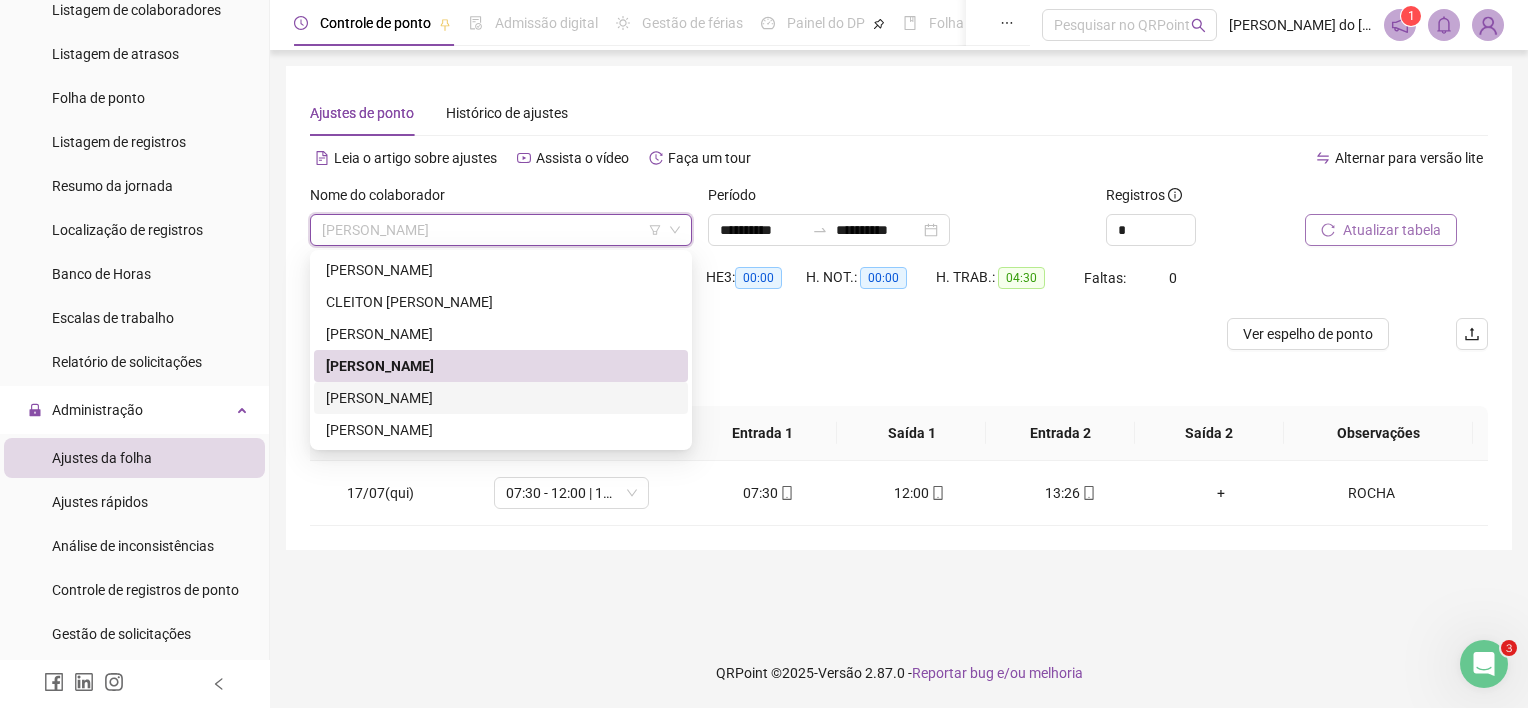click on "[PERSON_NAME]" at bounding box center [501, 398] 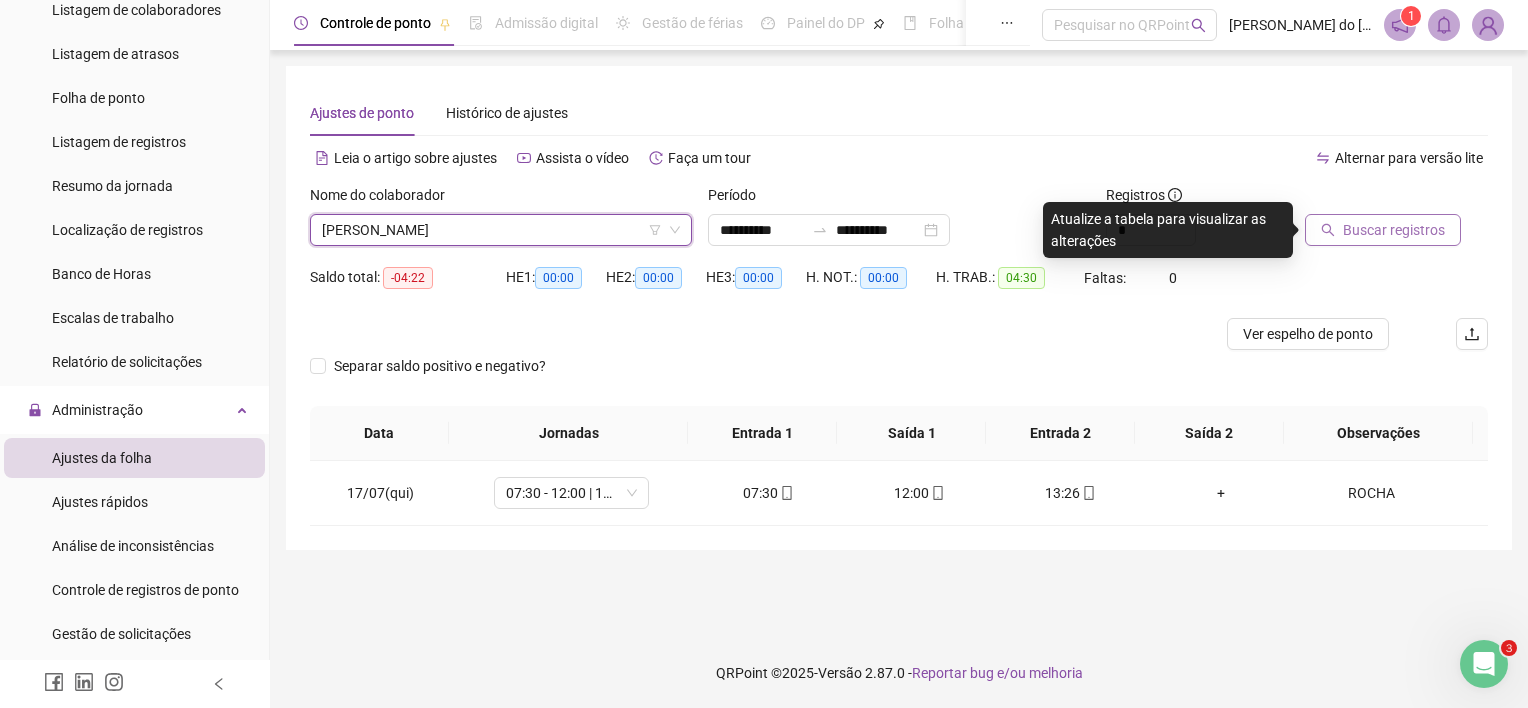 click on "Buscar registros" at bounding box center (1394, 230) 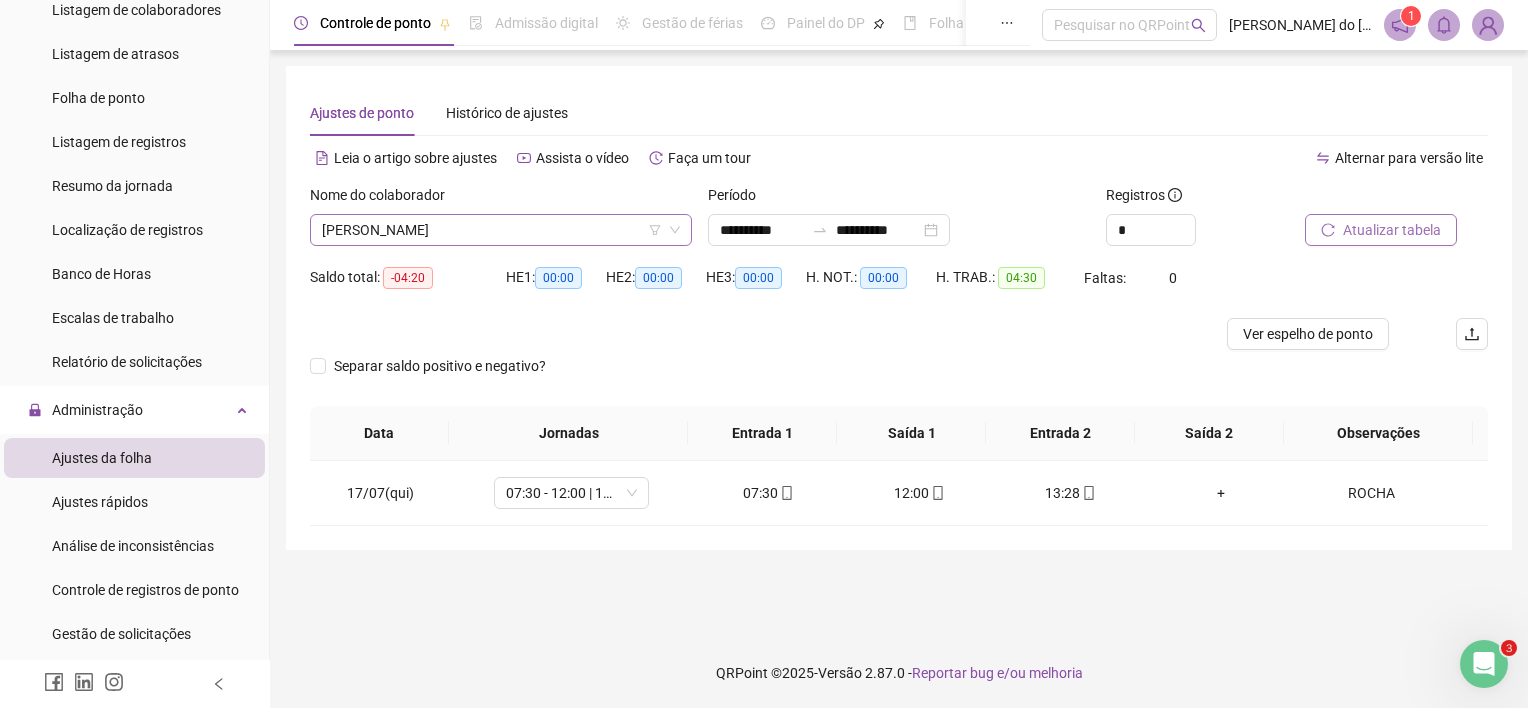 click on "[PERSON_NAME]" at bounding box center (501, 230) 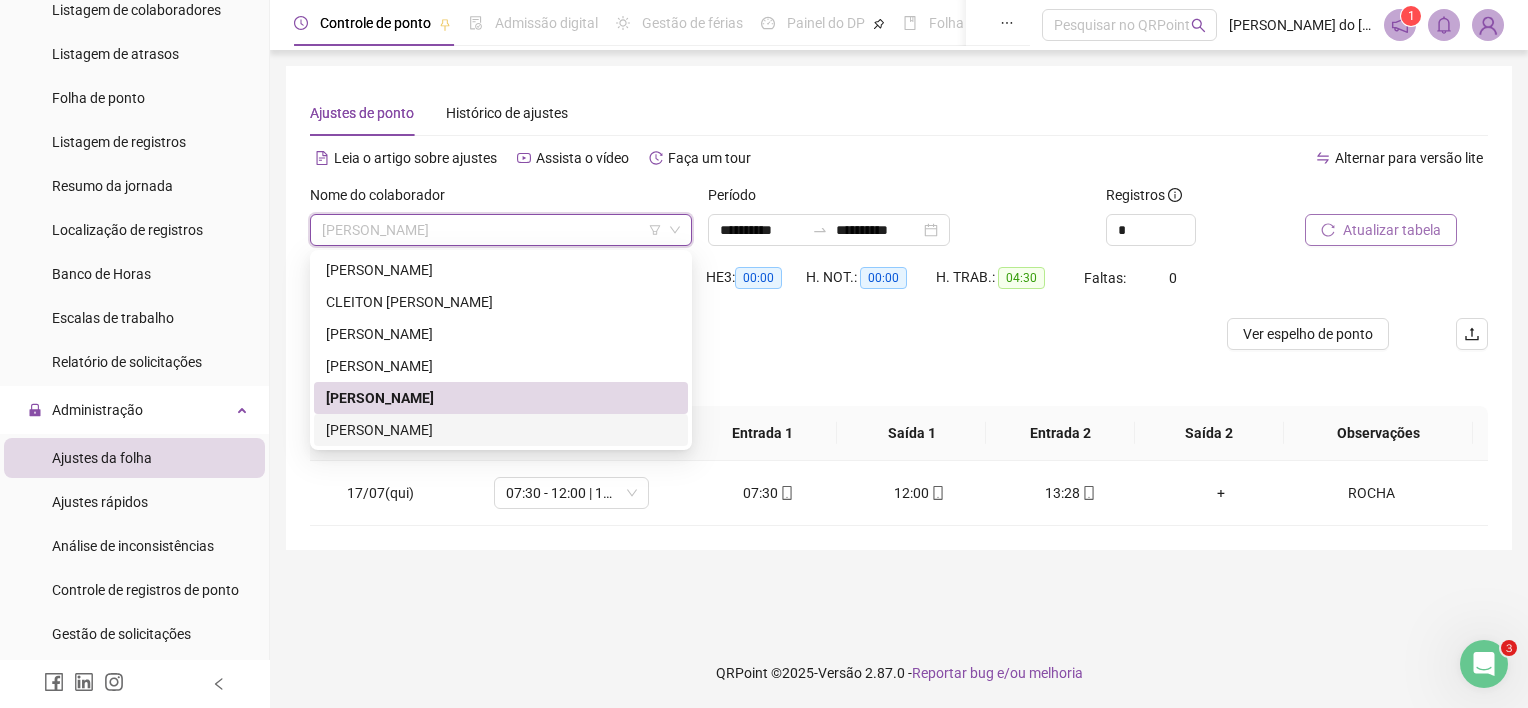 click on "[PERSON_NAME]" at bounding box center (501, 430) 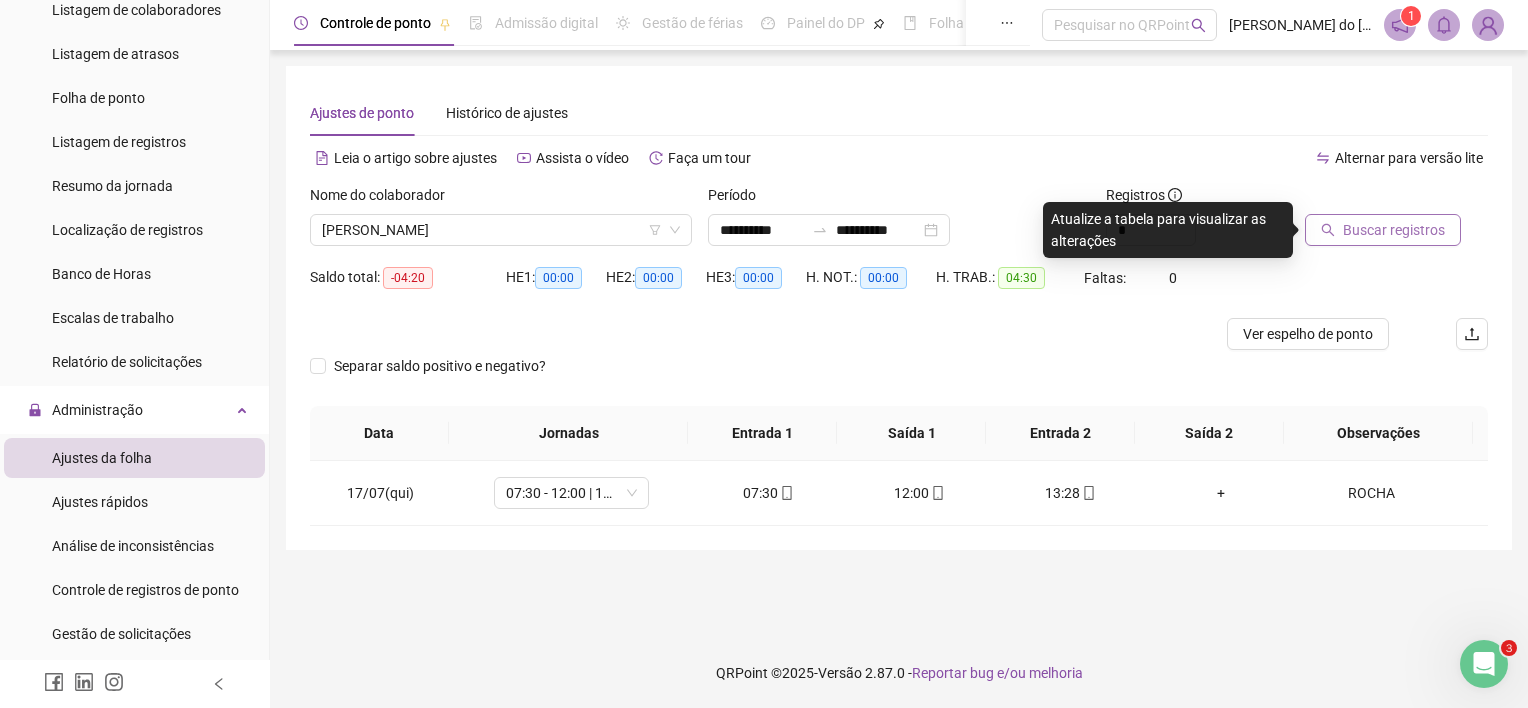click on "Buscar registros" at bounding box center (1394, 230) 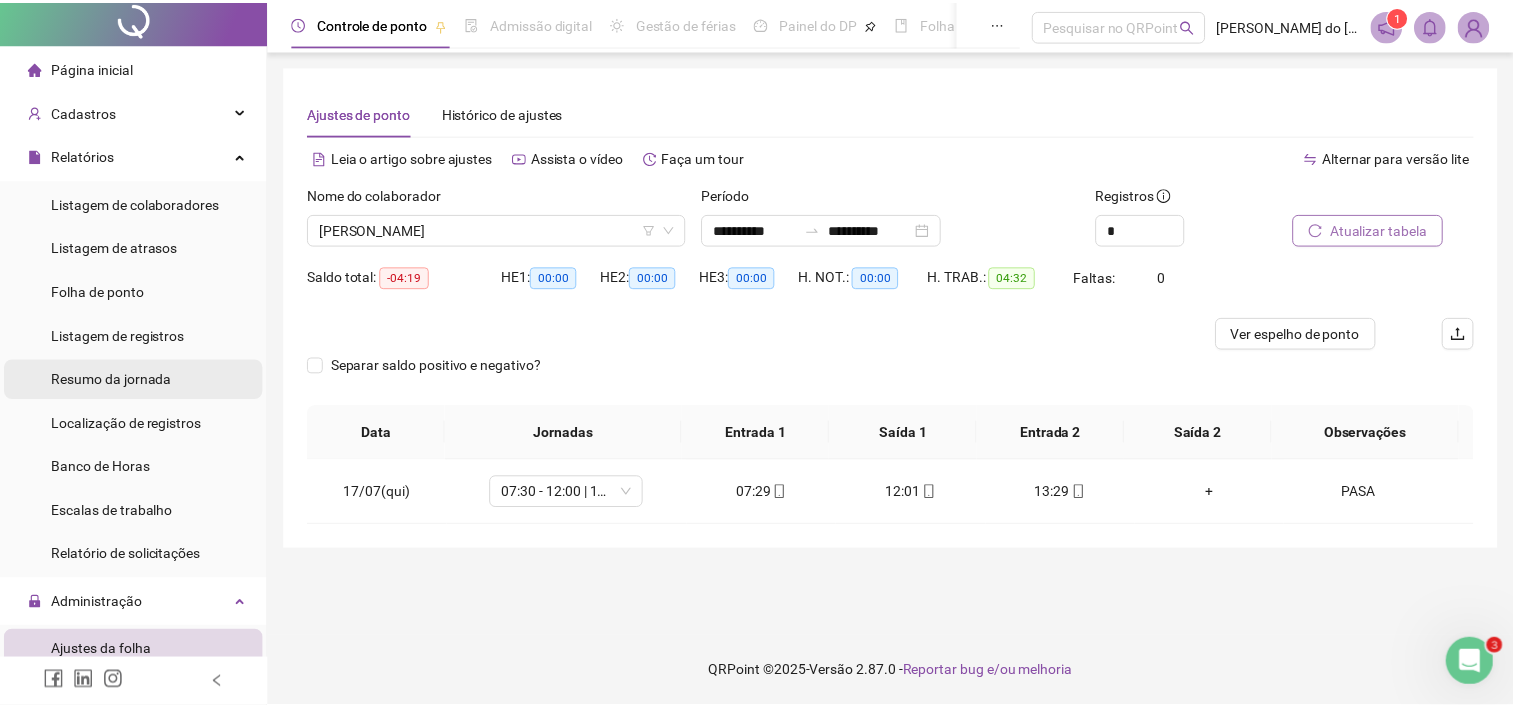 scroll, scrollTop: 0, scrollLeft: 0, axis: both 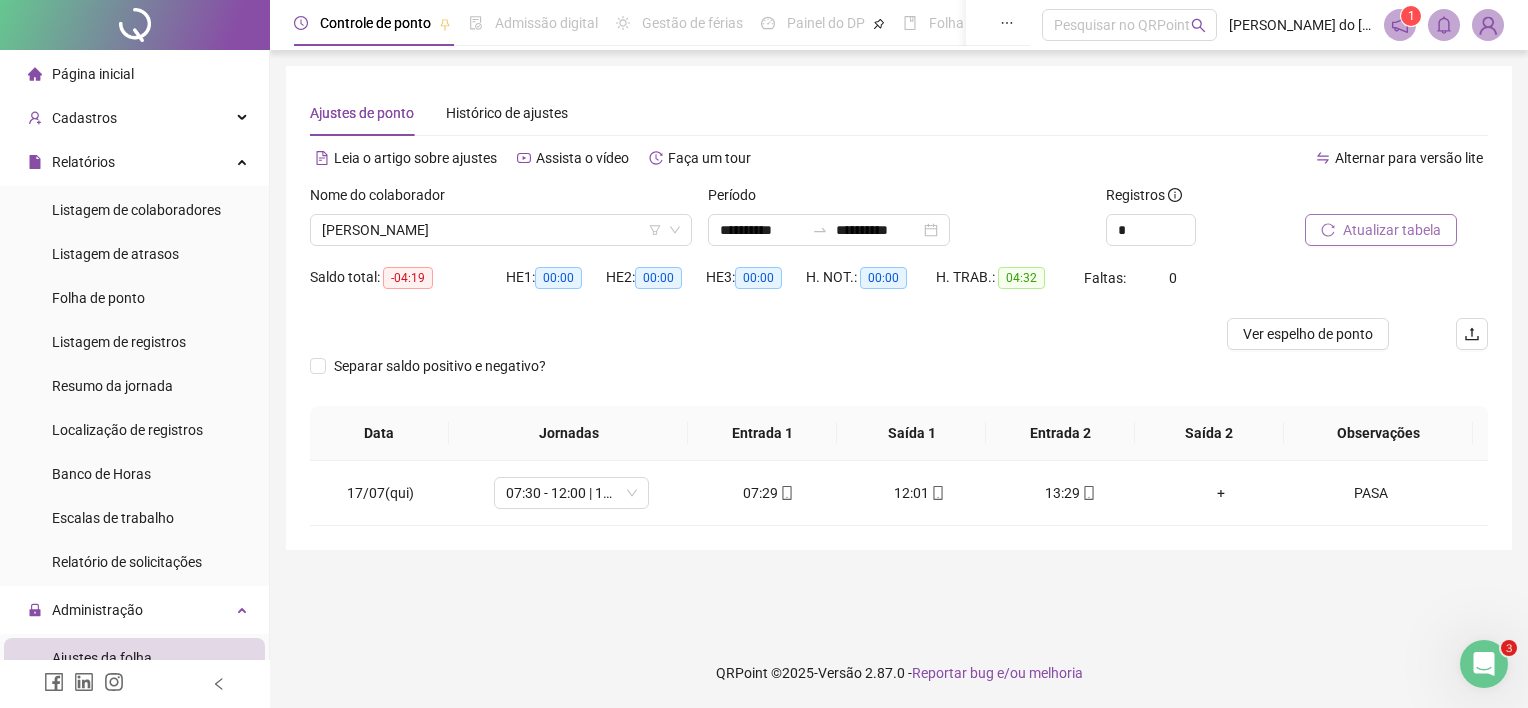 click on "Página inicial" at bounding box center (134, 74) 